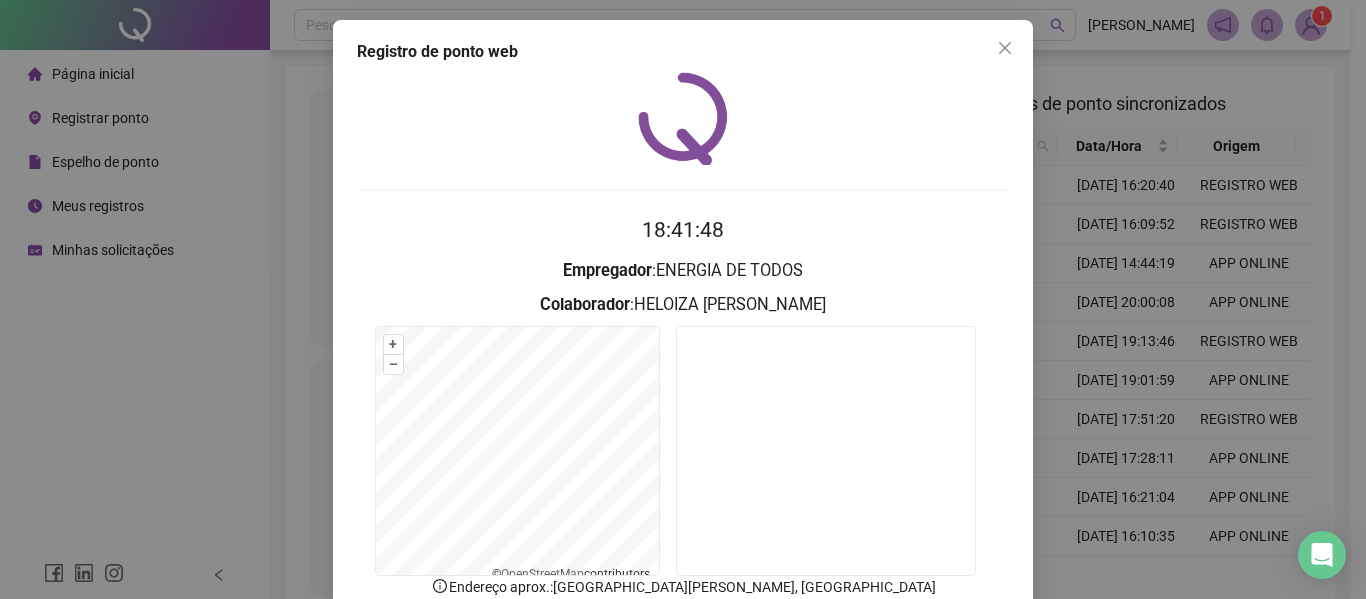 scroll, scrollTop: 0, scrollLeft: 0, axis: both 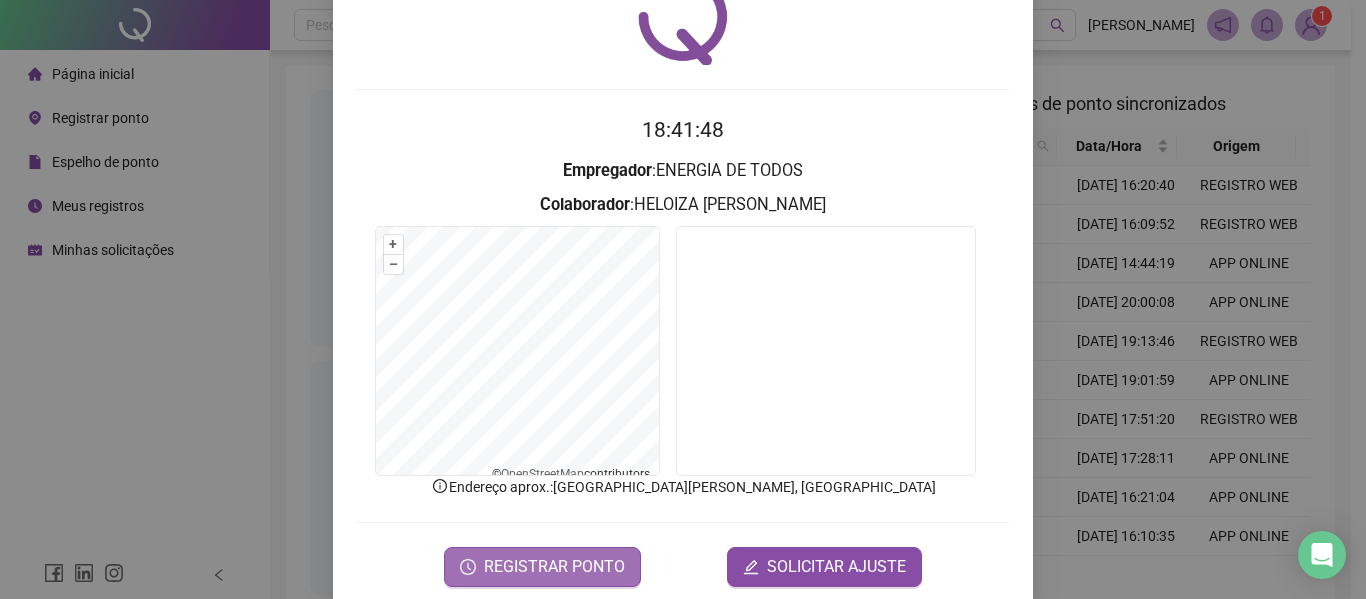 click on "REGISTRAR PONTO" at bounding box center (554, 567) 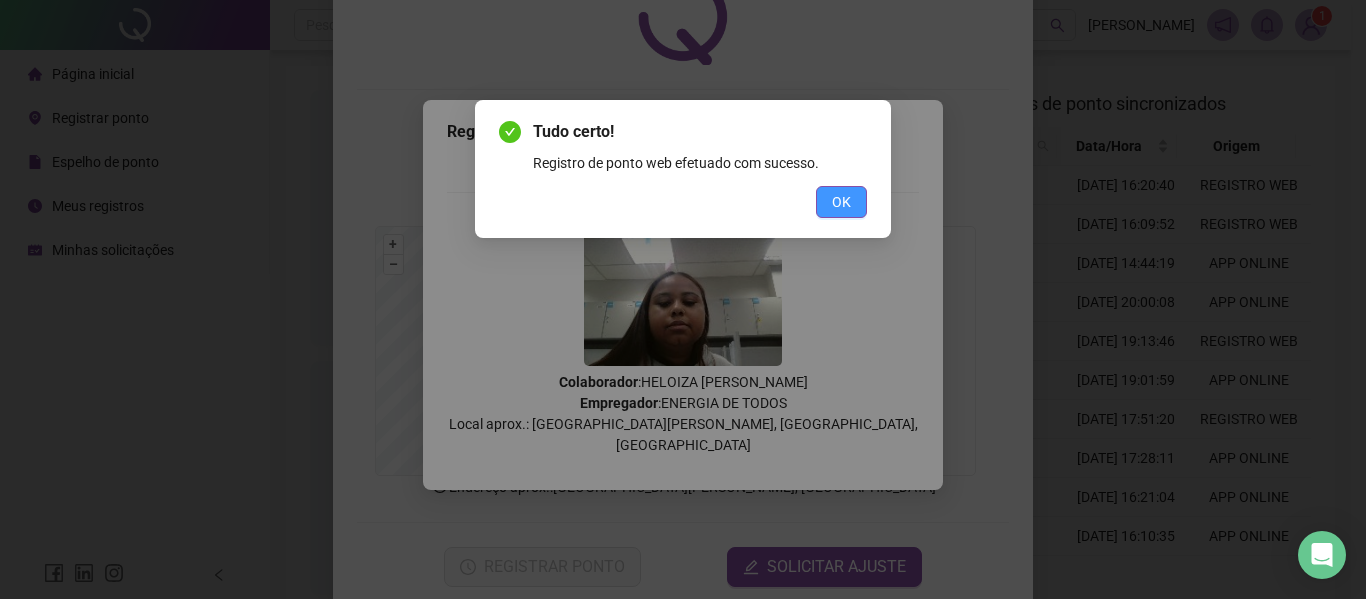 click on "OK" at bounding box center [841, 202] 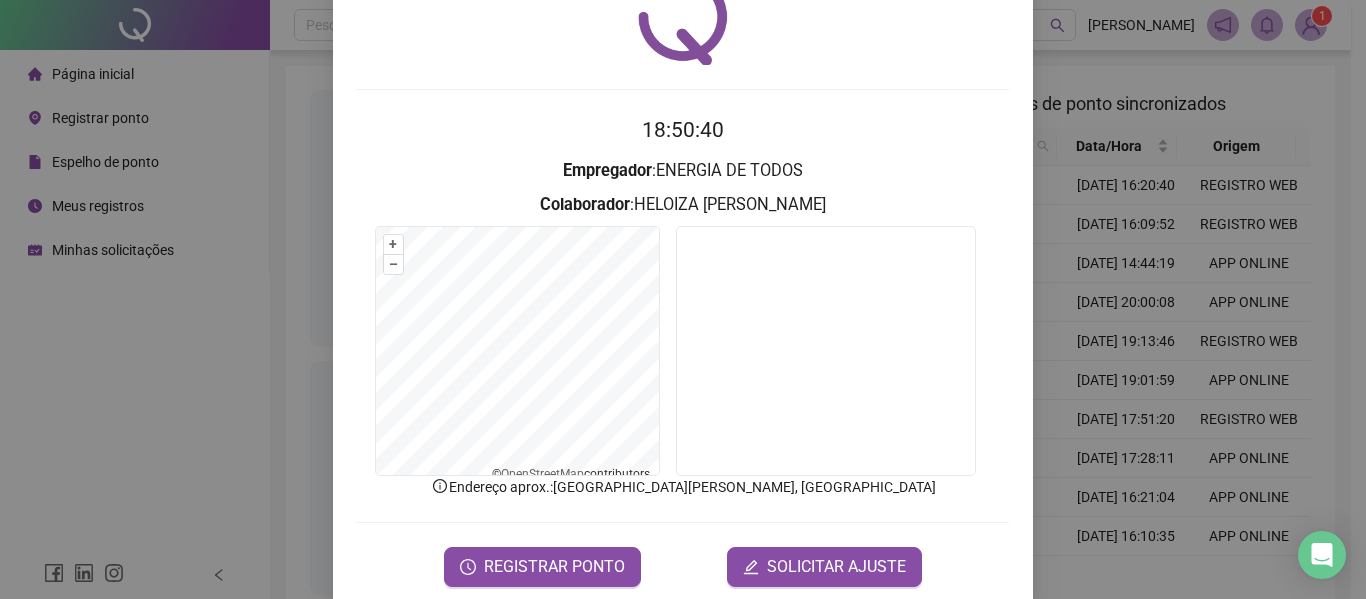 click on "Registro [PERSON_NAME] web 18:50:40 Empregador :  ENERGIA DE TODOS  Colaborador :  [PERSON_NAME] + – ⇧ › ©  OpenStreetMap  contributors. Endereço aprox. :  [GEOGRAPHIC_DATA][PERSON_NAME], [GEOGRAPHIC_DATA], [GEOGRAPHIC_DATA] REGISTRAR PONTO SOLICITAR AJUSTE" at bounding box center (683, 299) 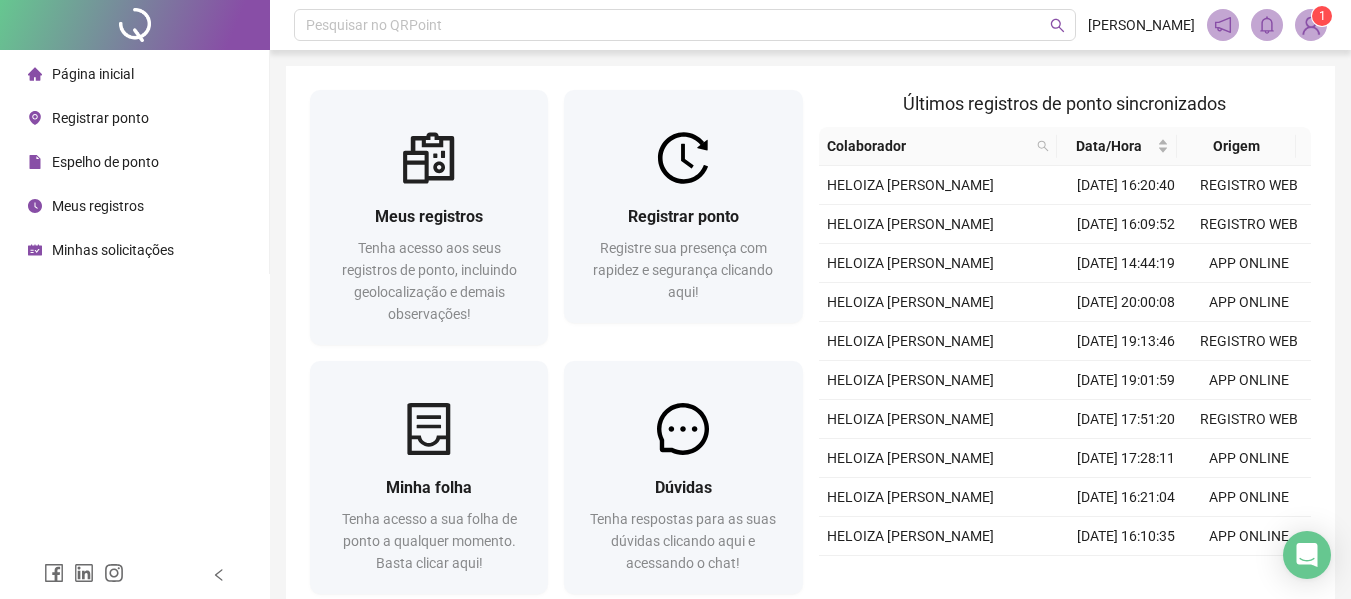 click on "Registrar ponto" at bounding box center [100, 118] 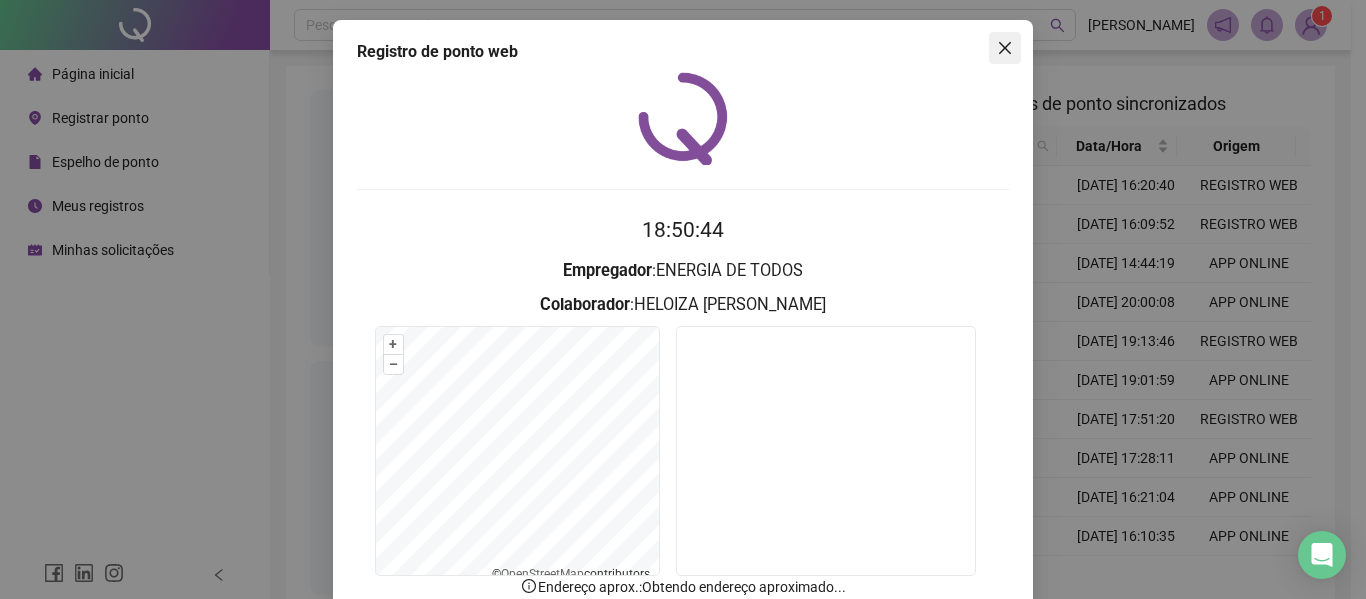 click at bounding box center [1005, 48] 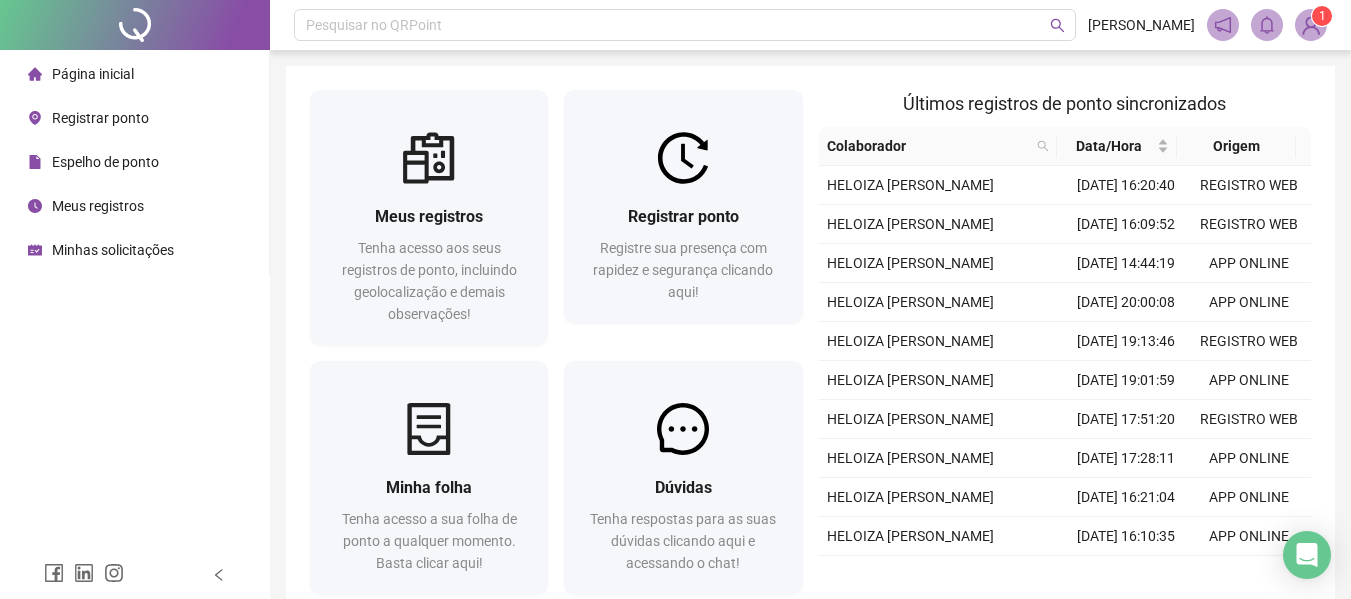 click on "Espelho de ponto" at bounding box center (105, 162) 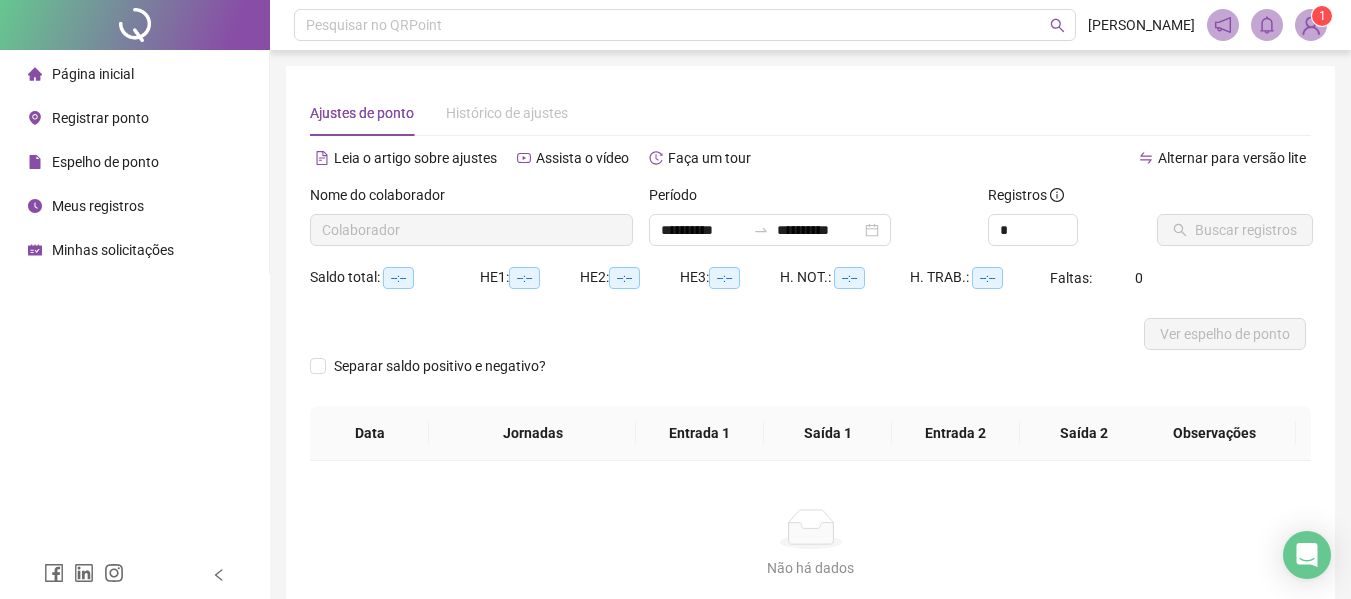 type on "**********" 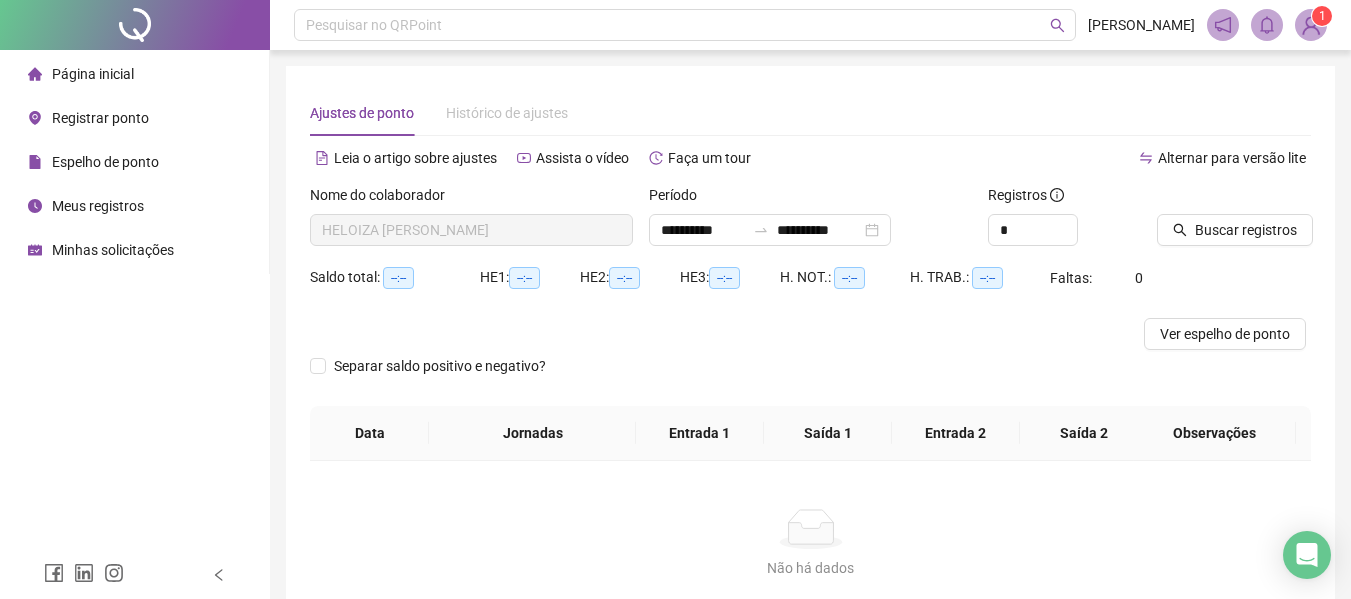 click on "Meus registros" at bounding box center (98, 206) 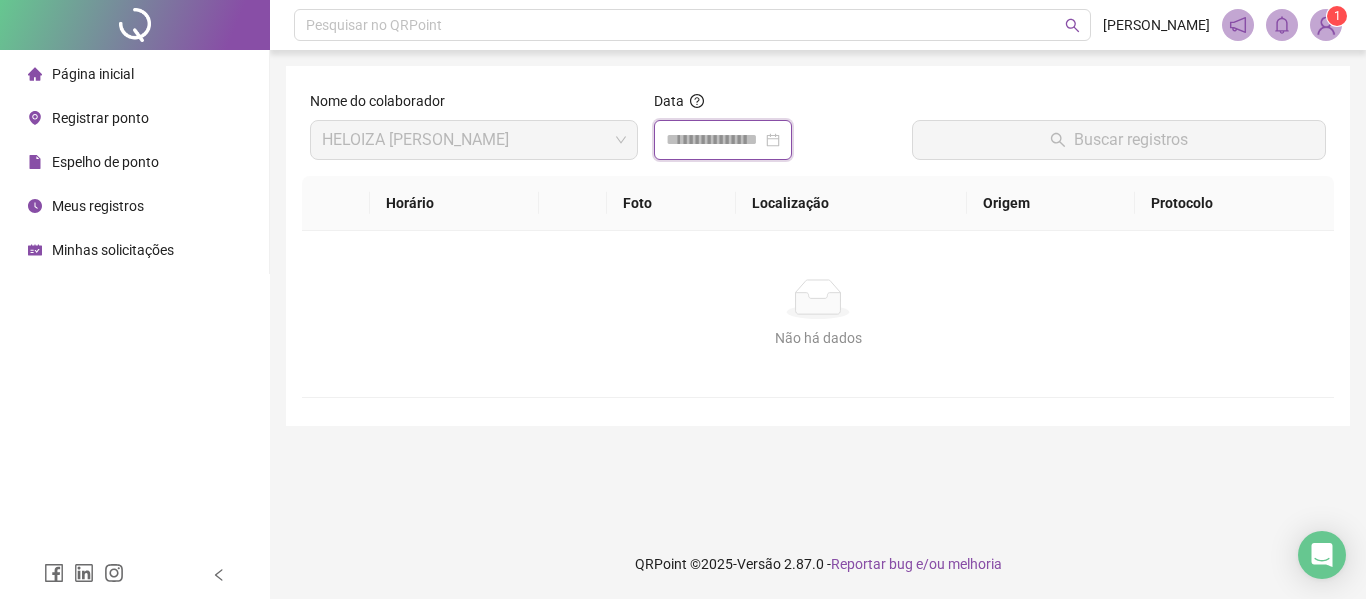 click at bounding box center (714, 140) 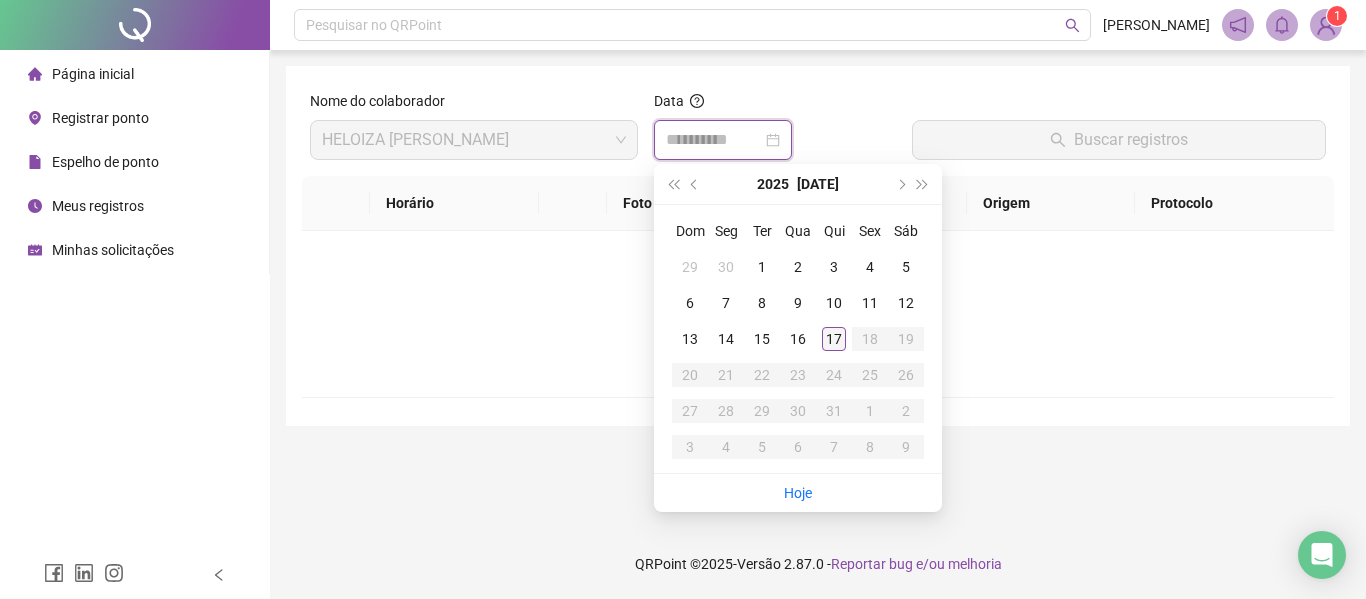 type on "**********" 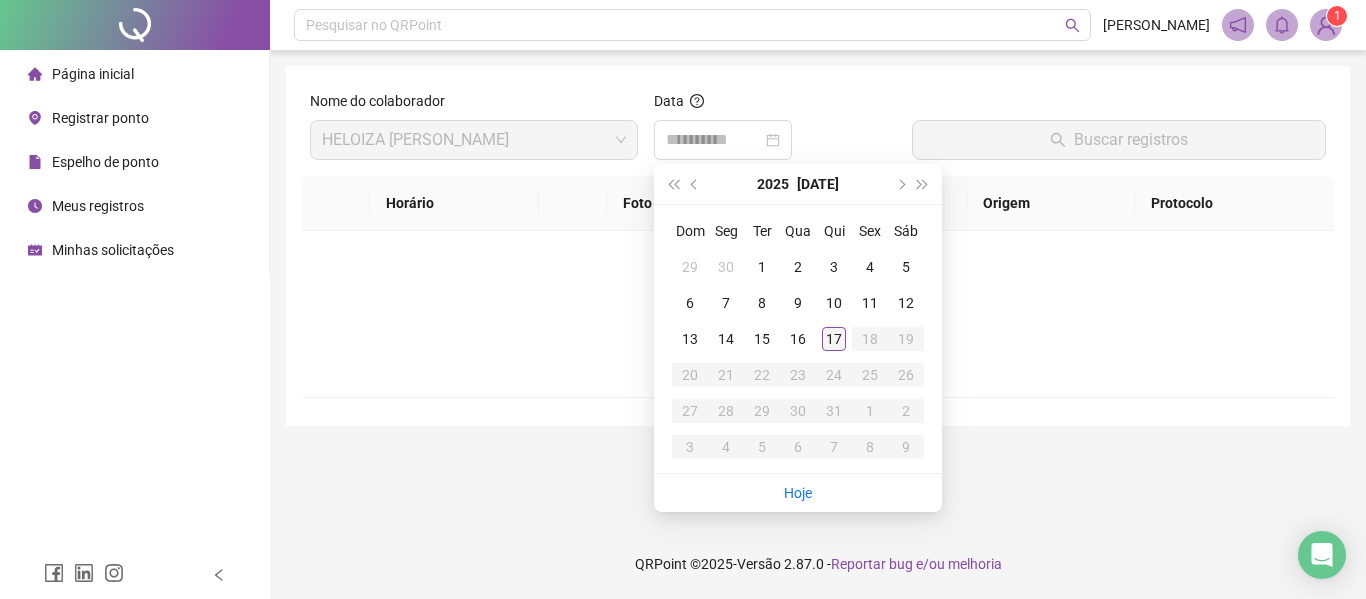 click on "17" at bounding box center [834, 339] 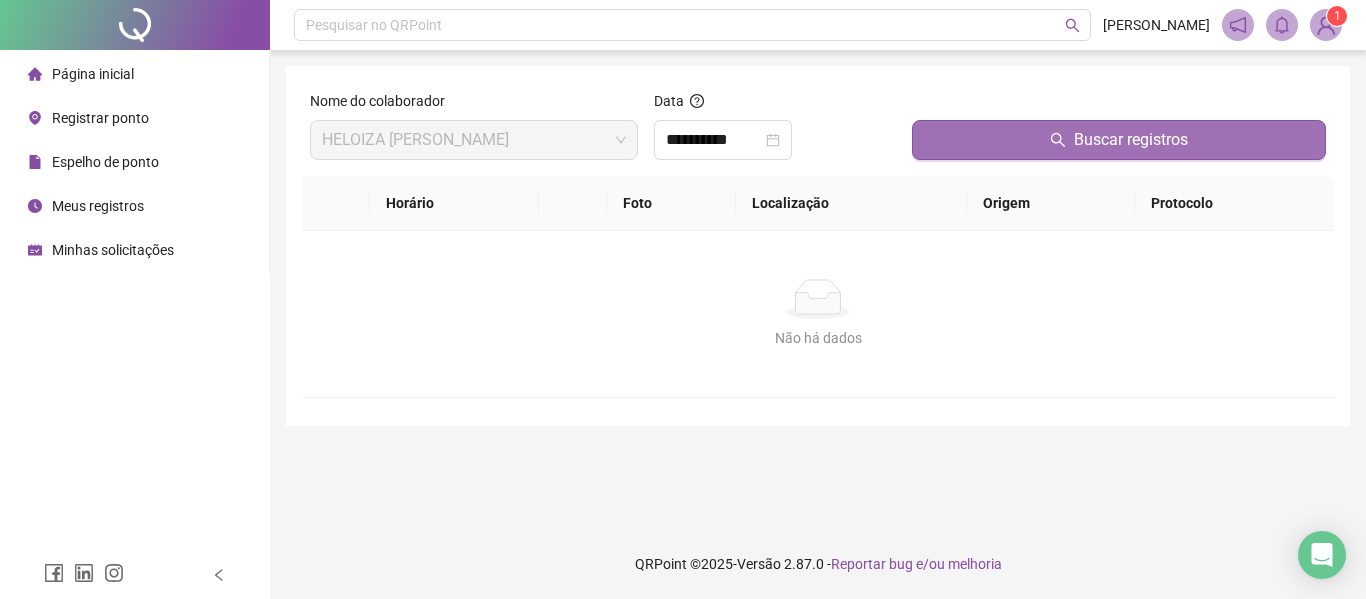 click 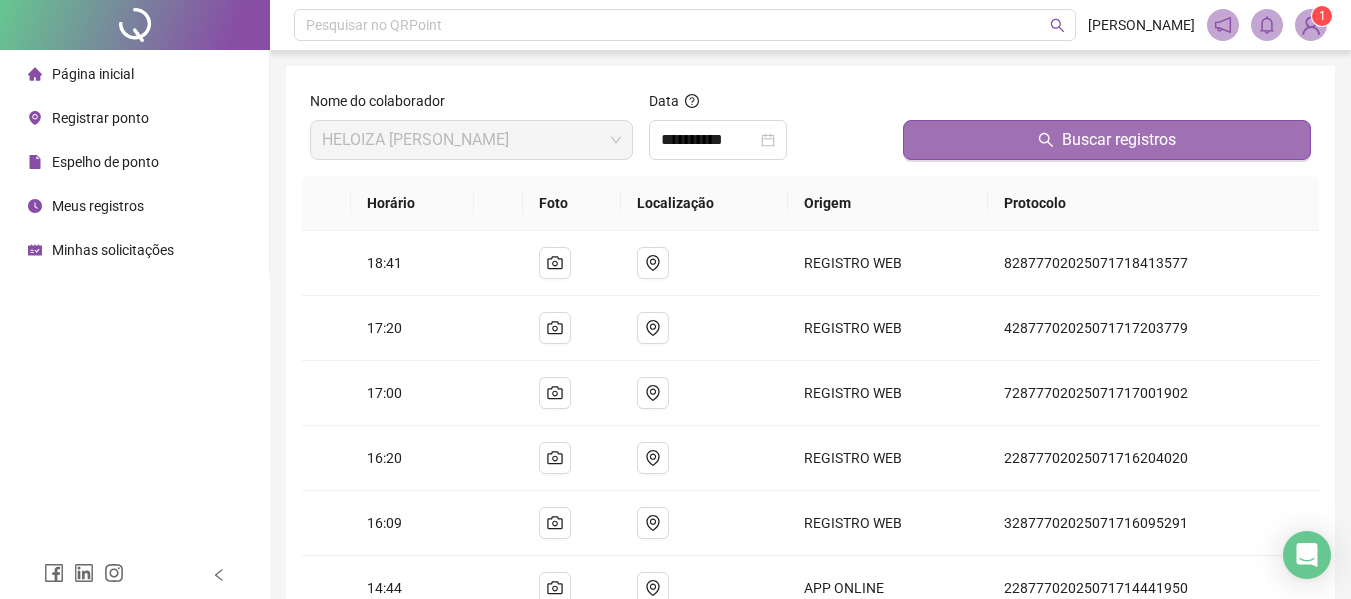 click on "Página inicial" at bounding box center (93, 74) 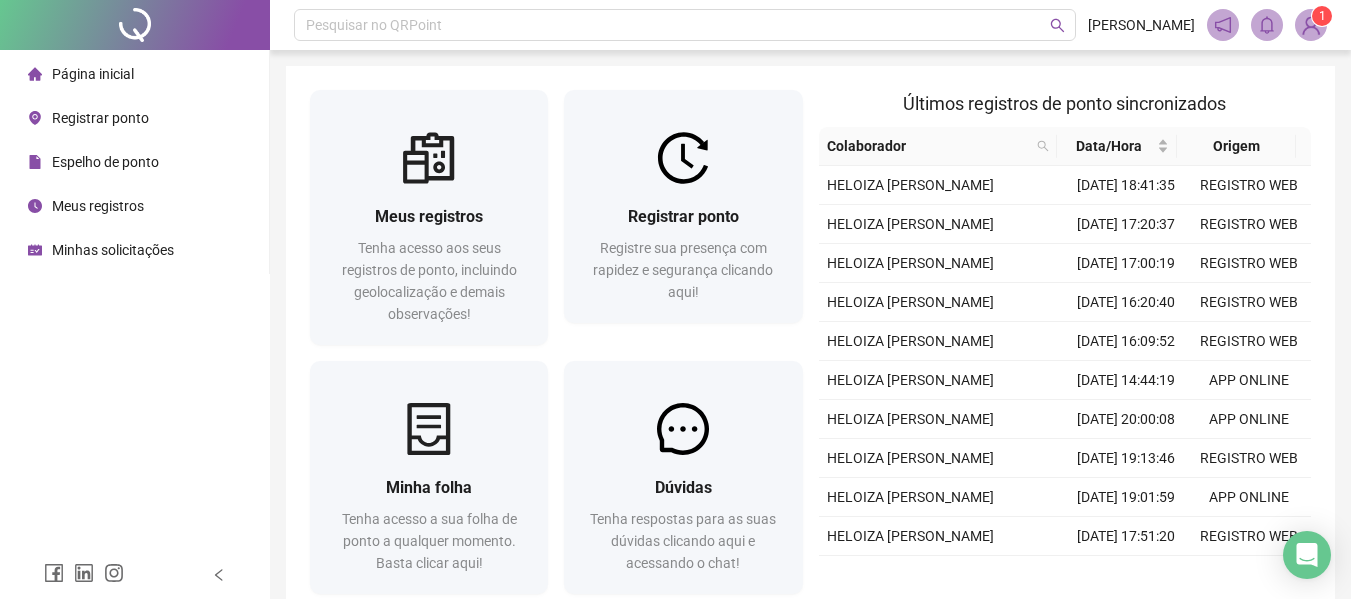 click on "Registrar ponto" at bounding box center [100, 118] 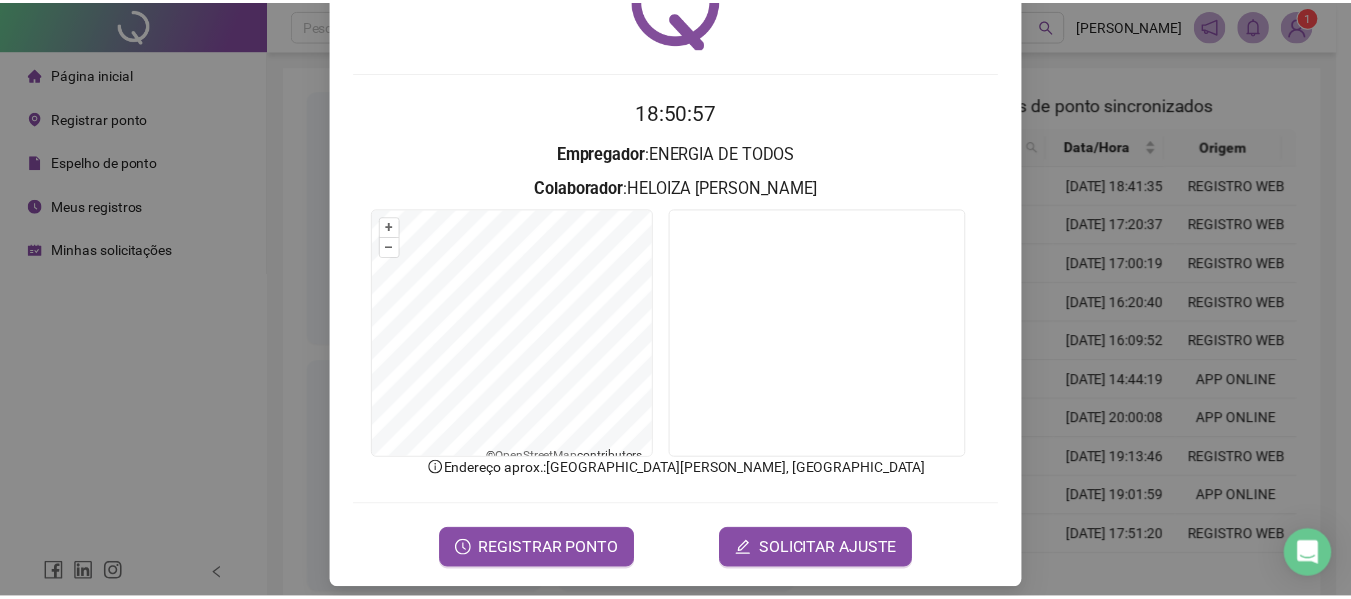 scroll, scrollTop: 132, scrollLeft: 0, axis: vertical 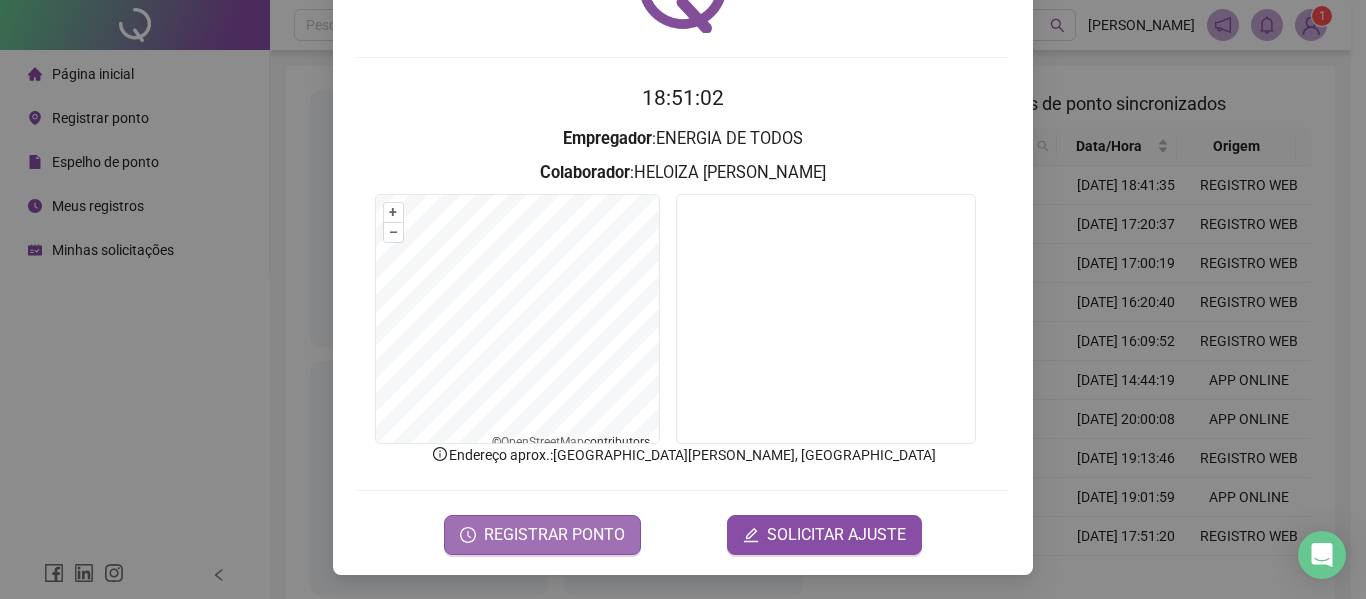 click on "REGISTRAR PONTO" at bounding box center (542, 535) 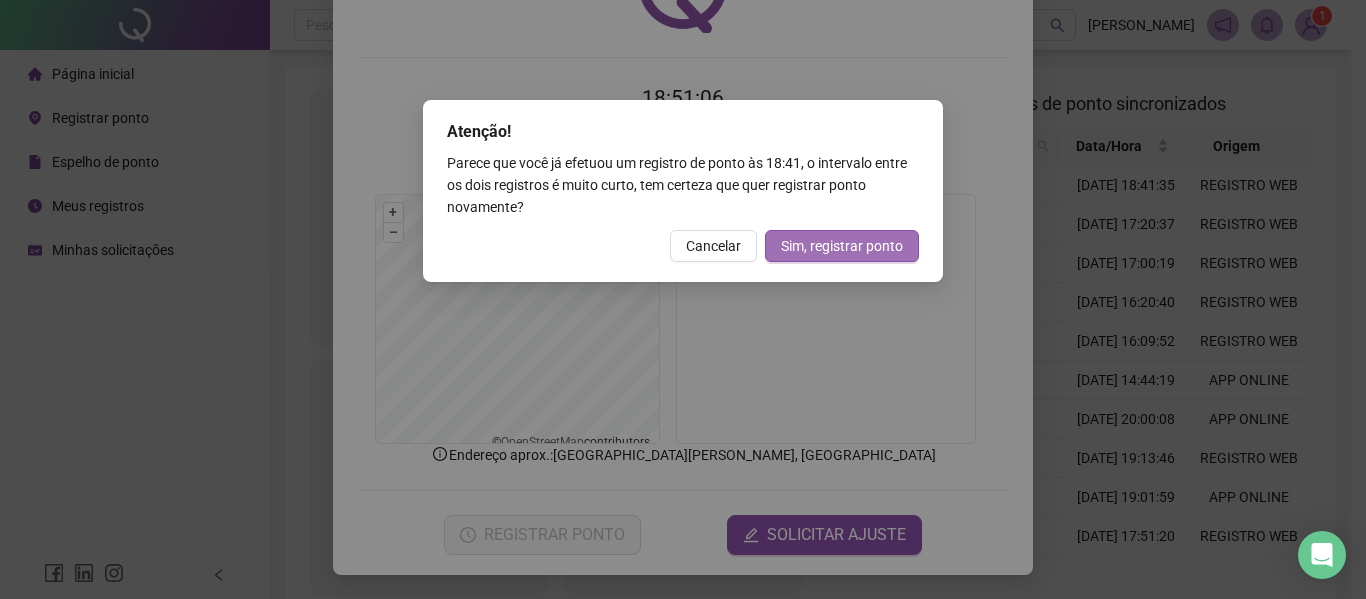 click on "Sim, registrar ponto" at bounding box center (842, 246) 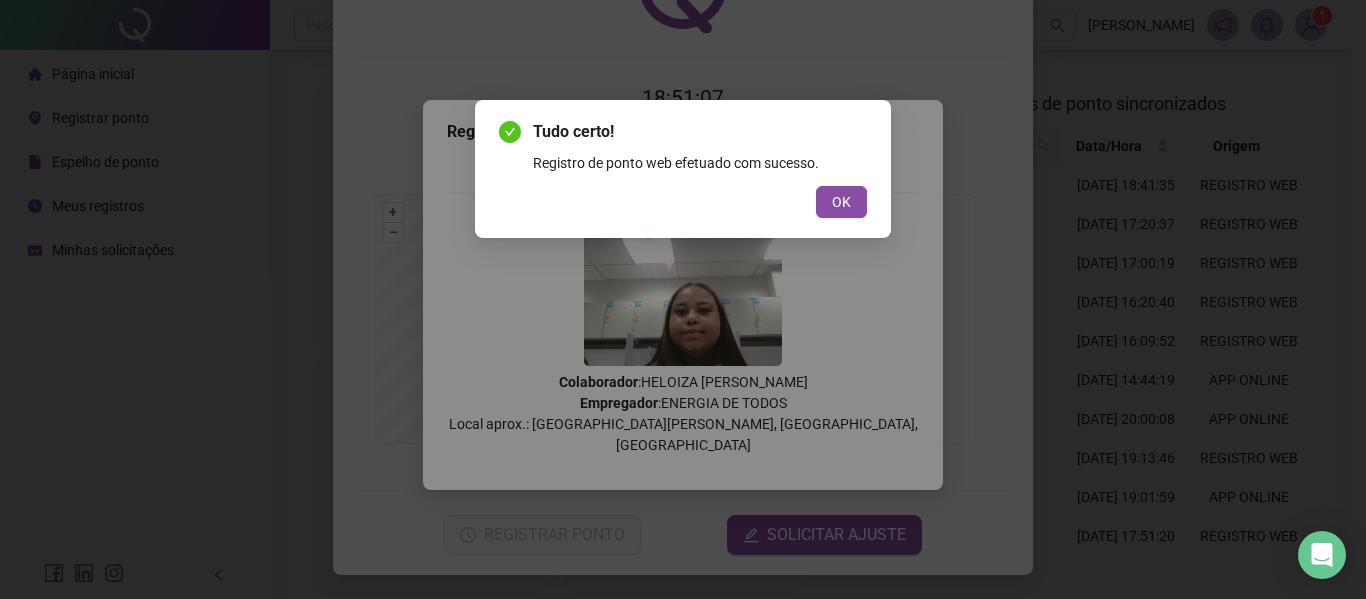 click on "Tudo certo! Registro de ponto web efetuado com sucesso. OK" at bounding box center (683, 169) 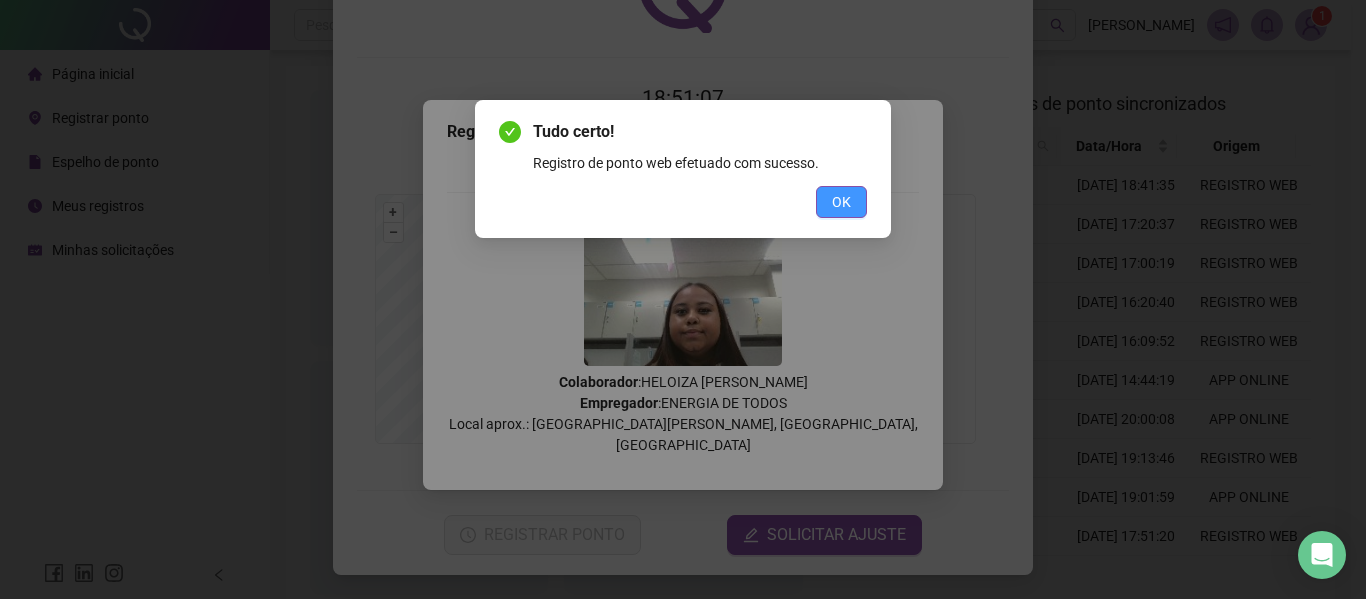 click on "OK" at bounding box center (841, 202) 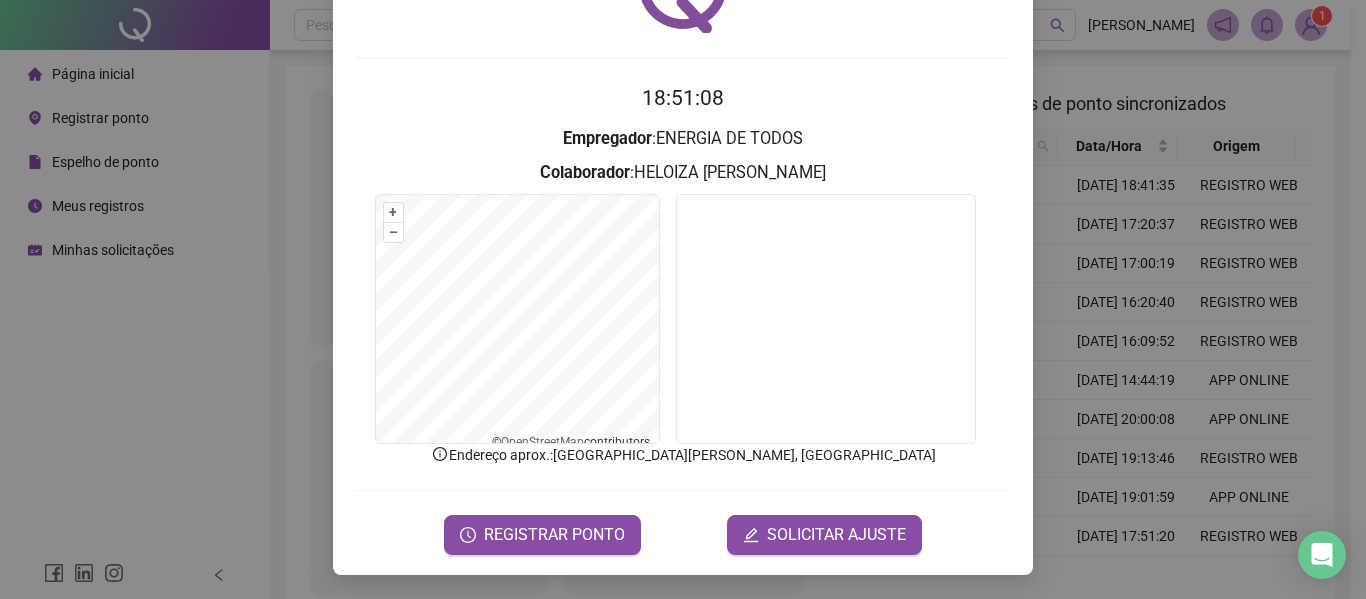 click on "Registro [PERSON_NAME] web 18:51:08 Empregador :  ENERGIA DE TODOS  Colaborador :  [PERSON_NAME] + – ⇧ › ©  OpenStreetMap  contributors. Endereço aprox. :  [GEOGRAPHIC_DATA][PERSON_NAME], [GEOGRAPHIC_DATA], [GEOGRAPHIC_DATA] REGISTRAR PONTO SOLICITAR AJUSTE" at bounding box center [683, 299] 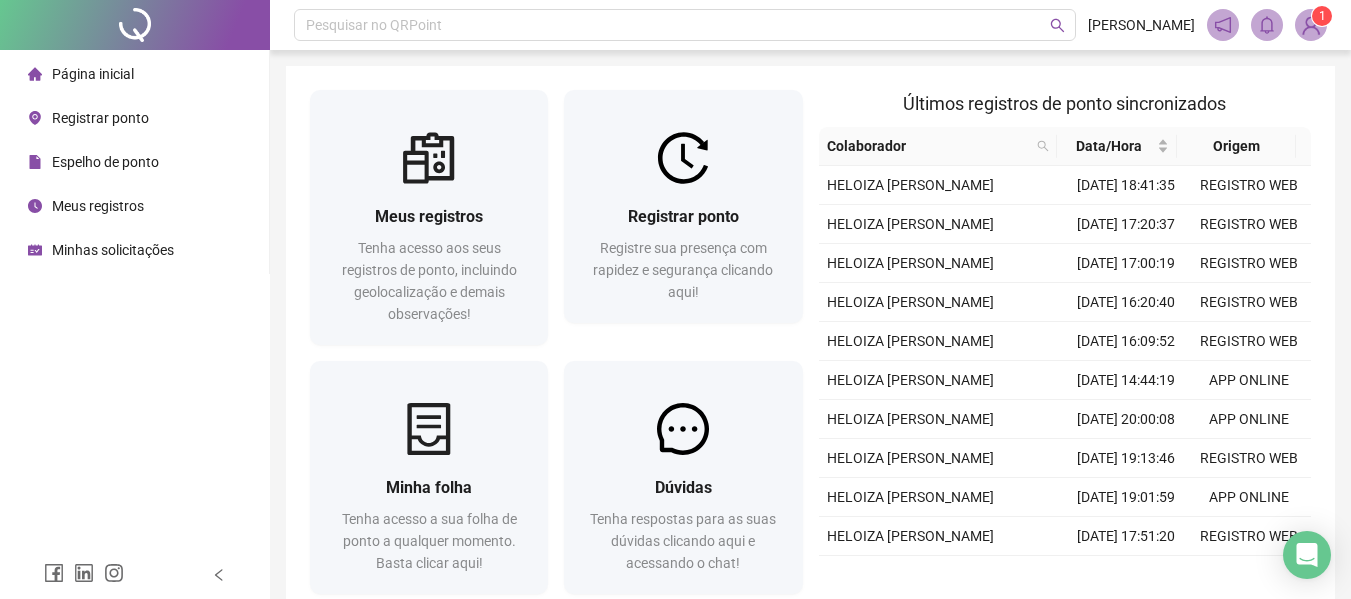 click on "Página inicial" at bounding box center (81, 74) 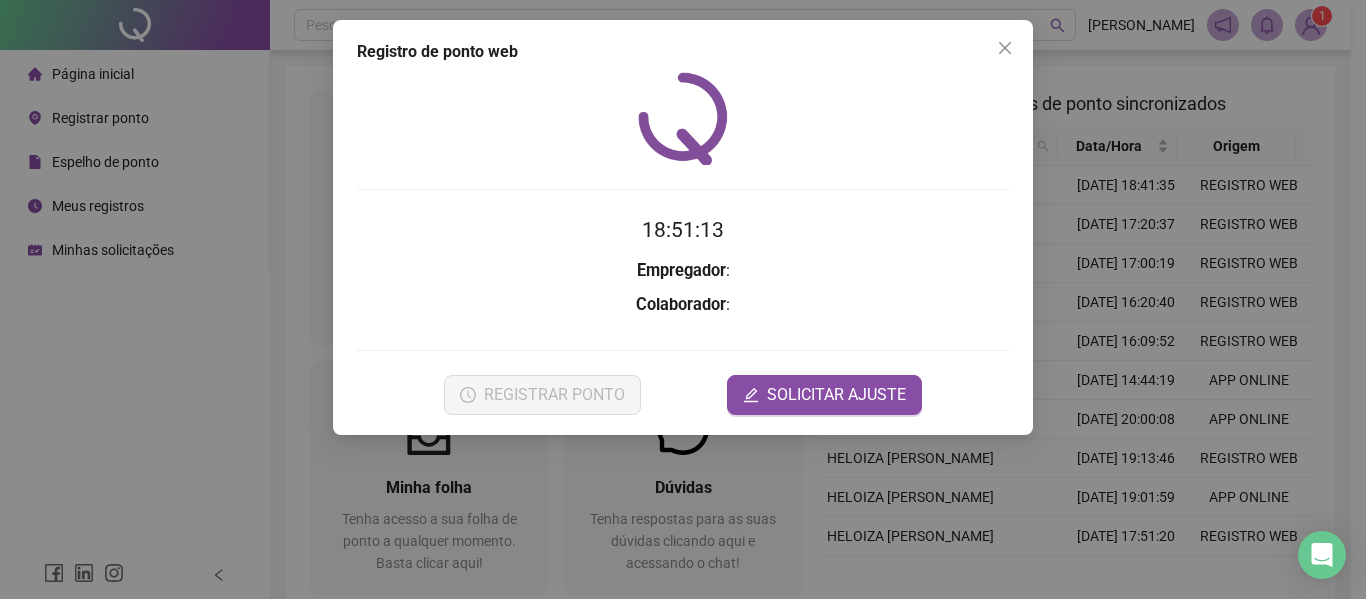 drag, startPoint x: 122, startPoint y: 159, endPoint x: 809, endPoint y: 95, distance: 689.9746 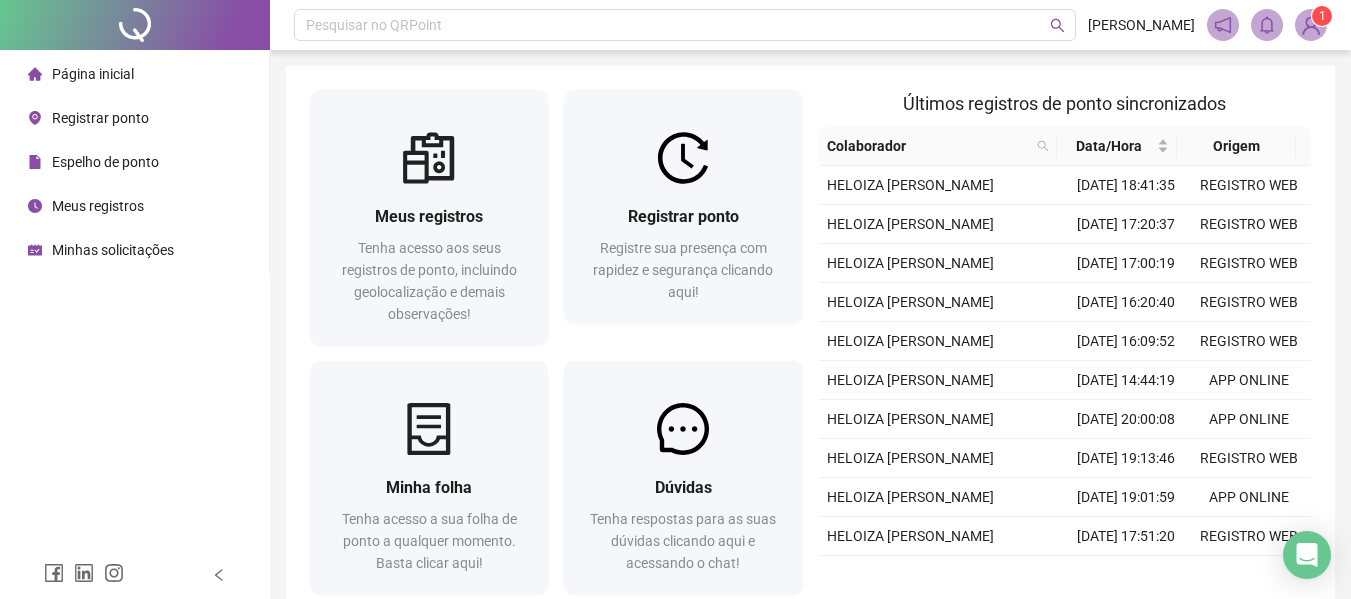 click on "Espelho de ponto" at bounding box center [105, 162] 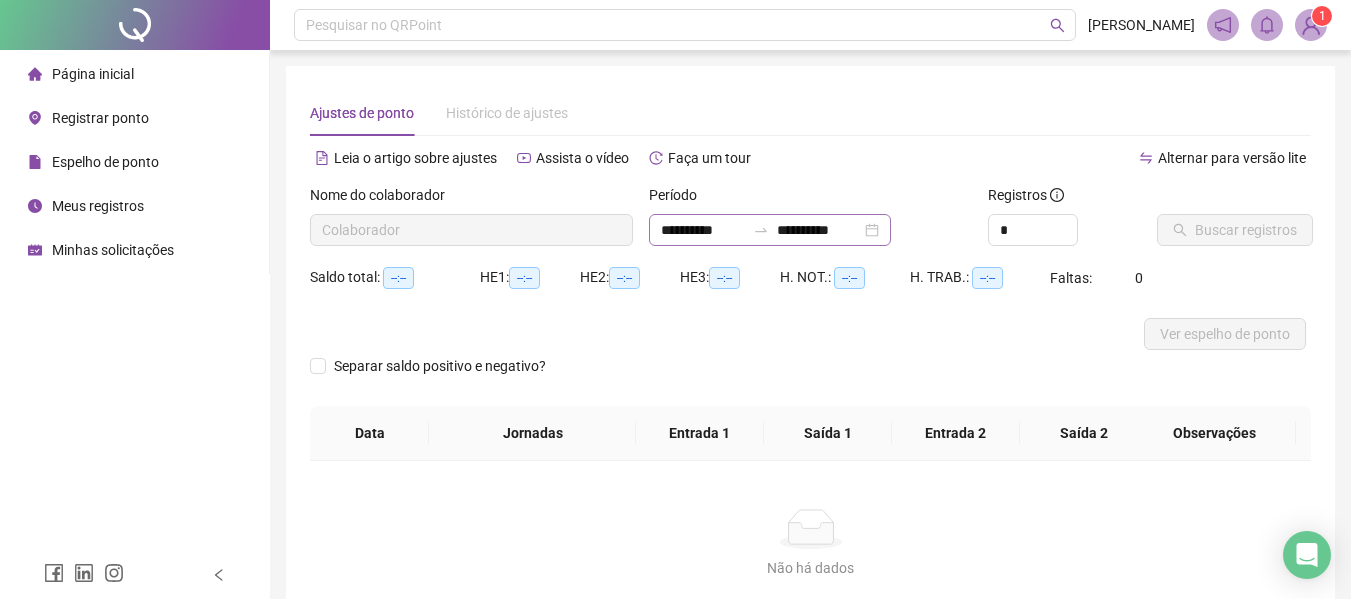 type on "**********" 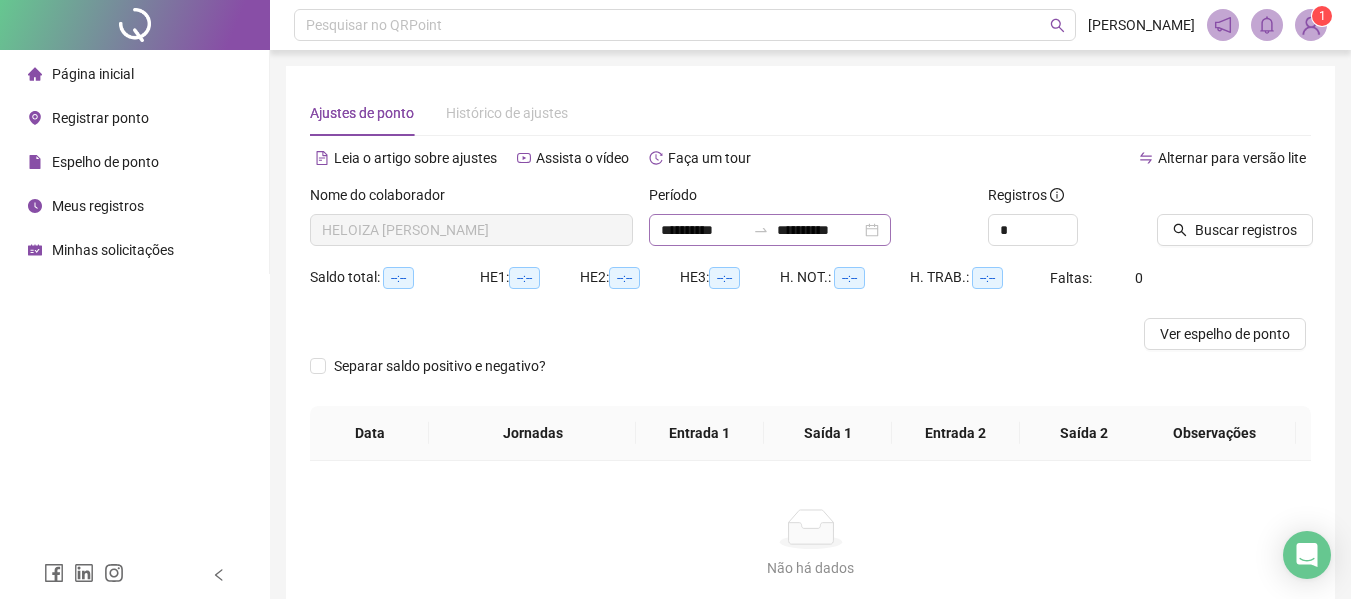 click on "**********" at bounding box center [770, 230] 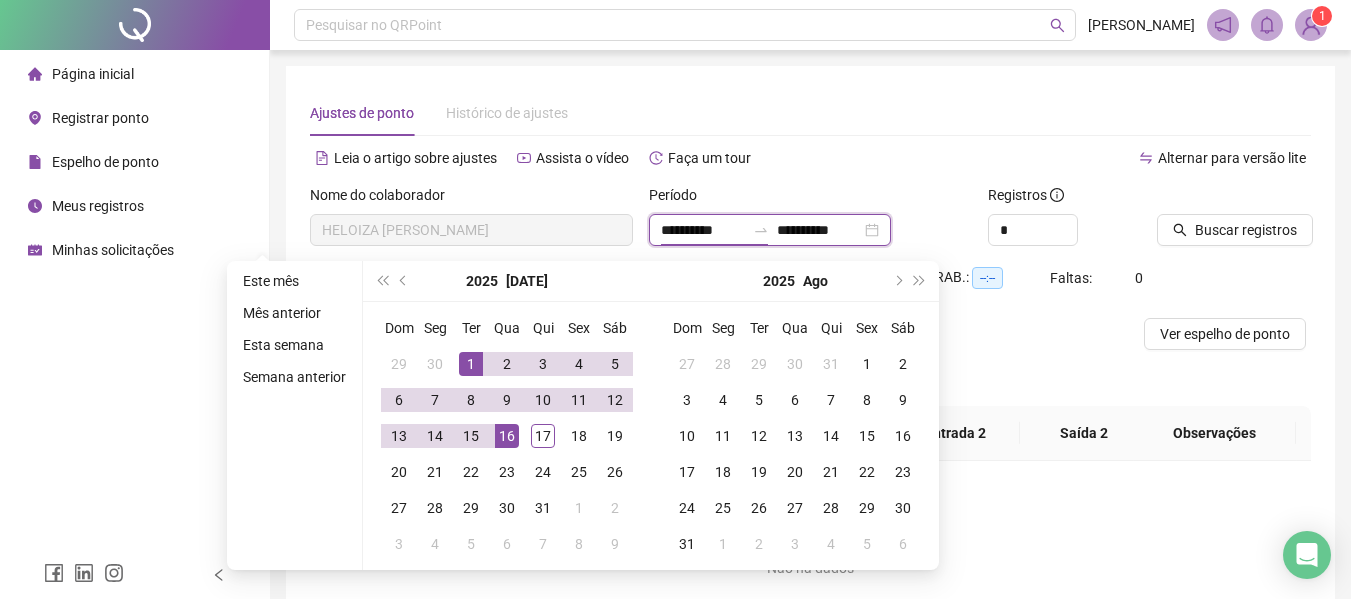click on "**********" at bounding box center [770, 230] 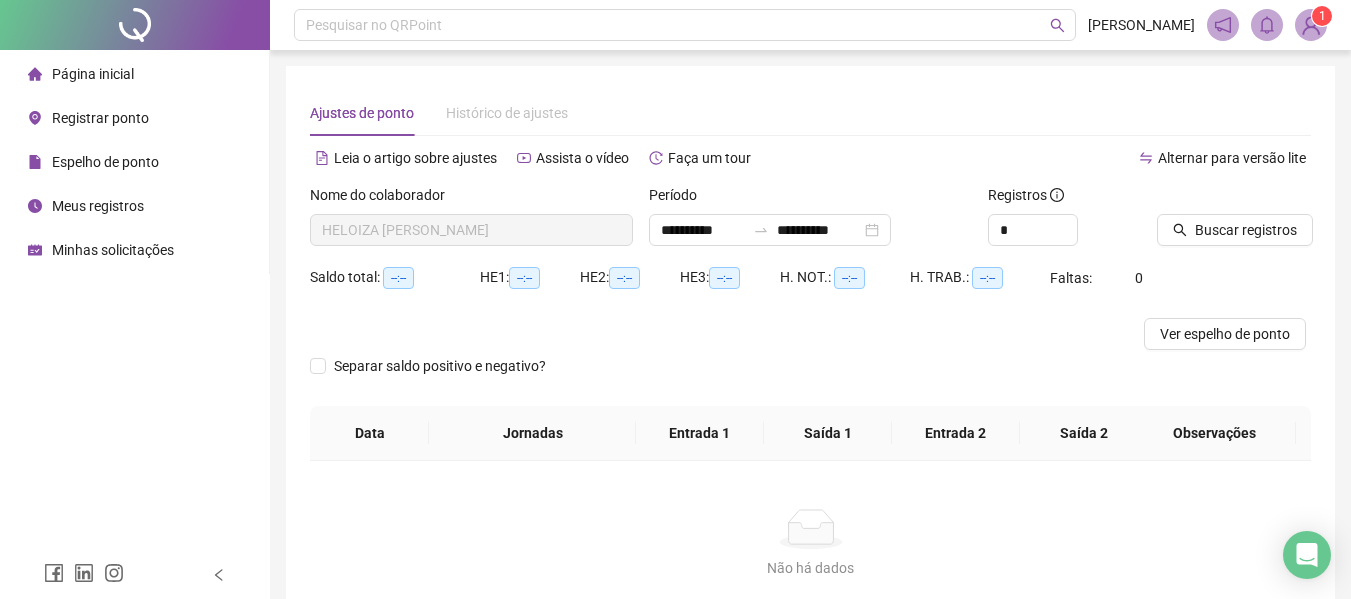 click on "**********" at bounding box center (810, 230) 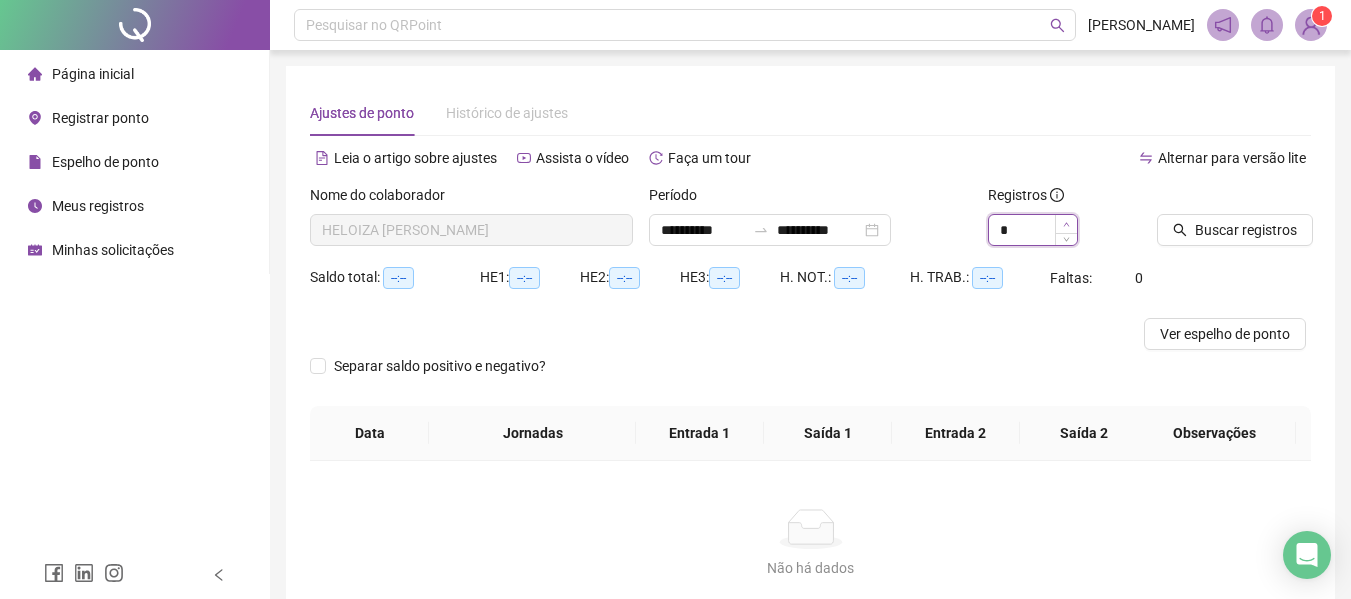 click 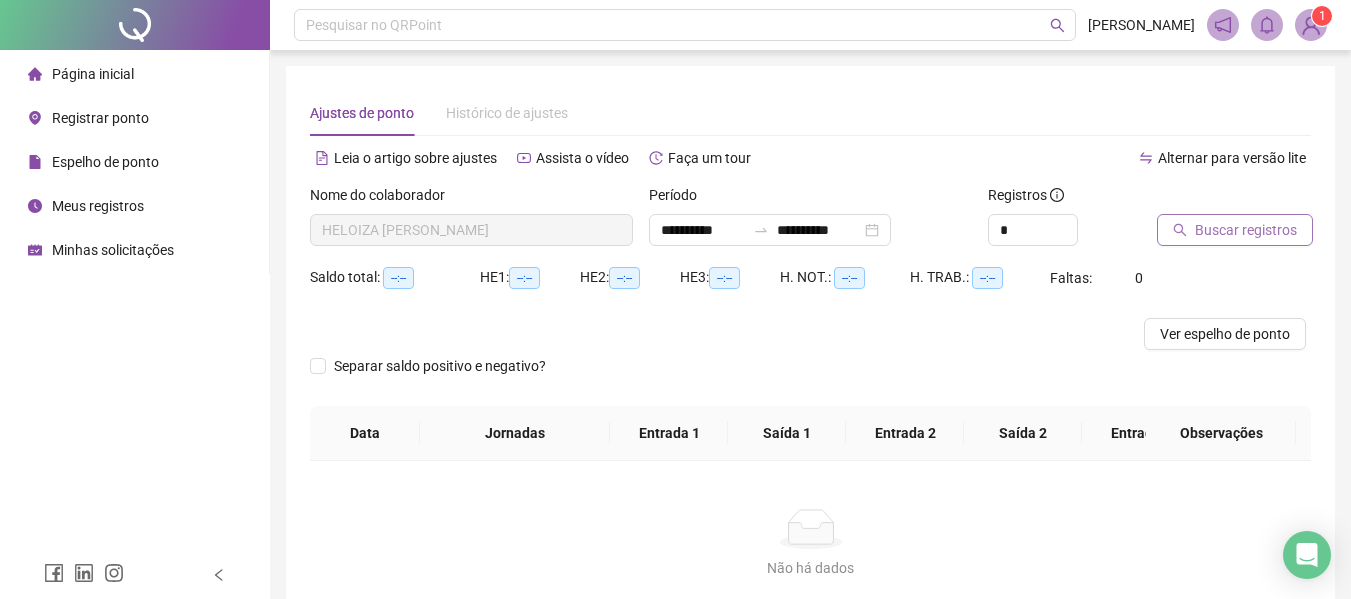 click on "Buscar registros" at bounding box center [1246, 230] 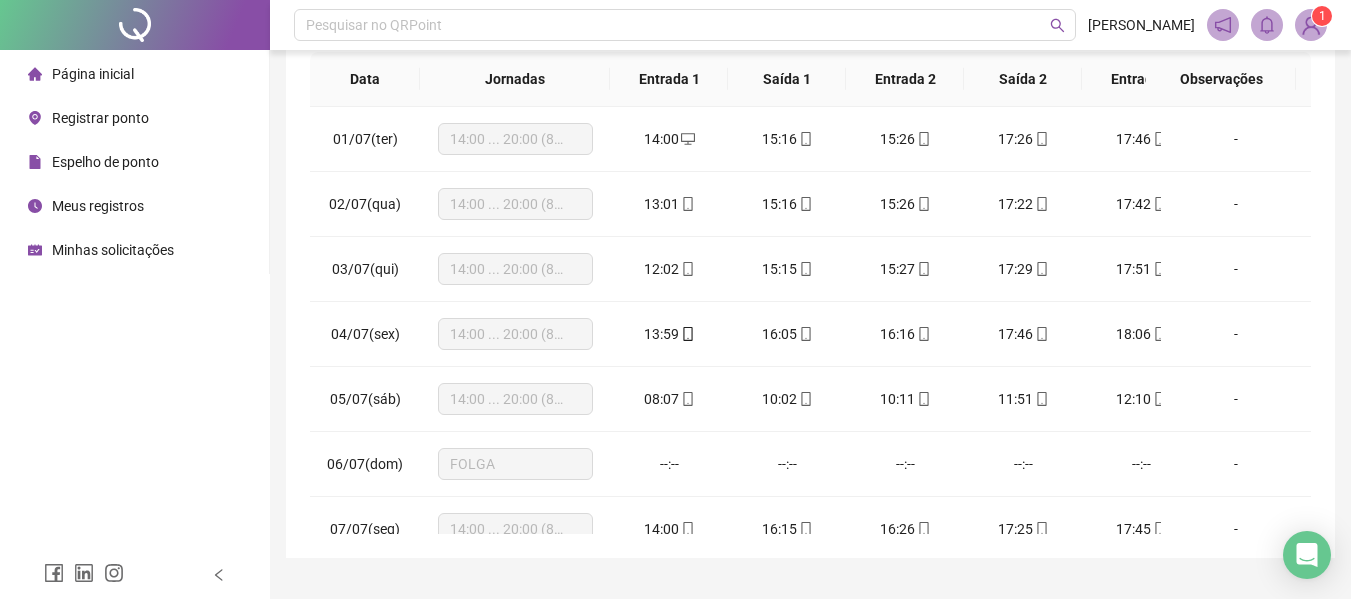 scroll, scrollTop: 323, scrollLeft: 0, axis: vertical 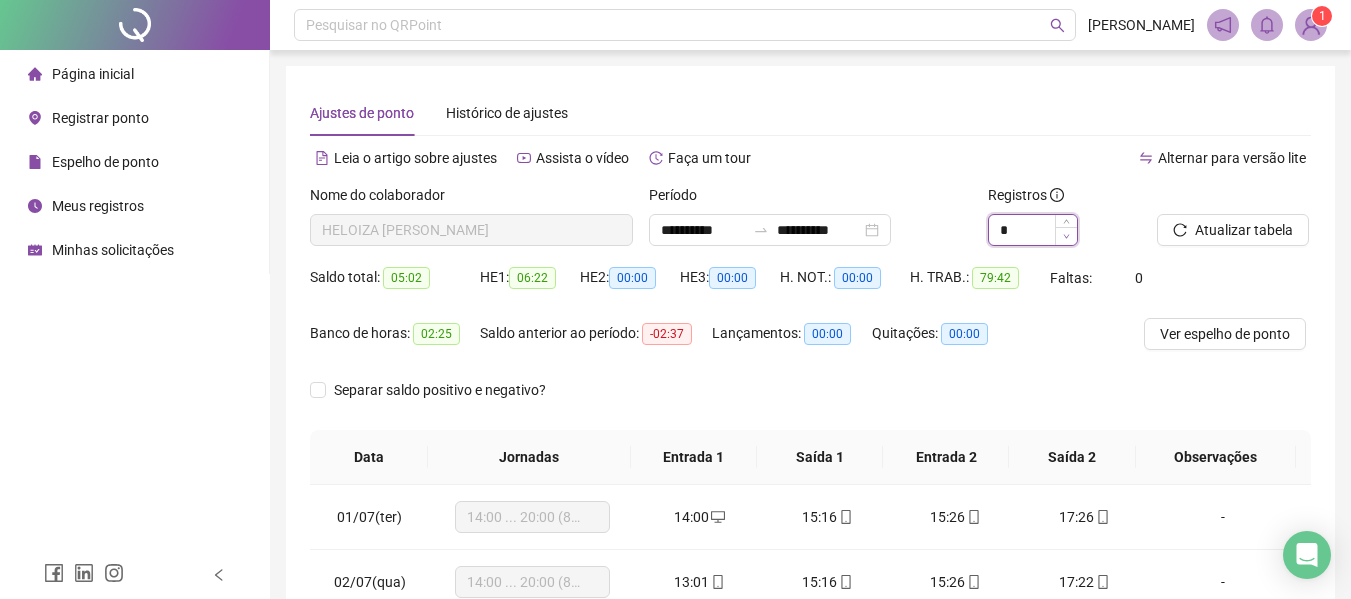 click at bounding box center [1066, 236] 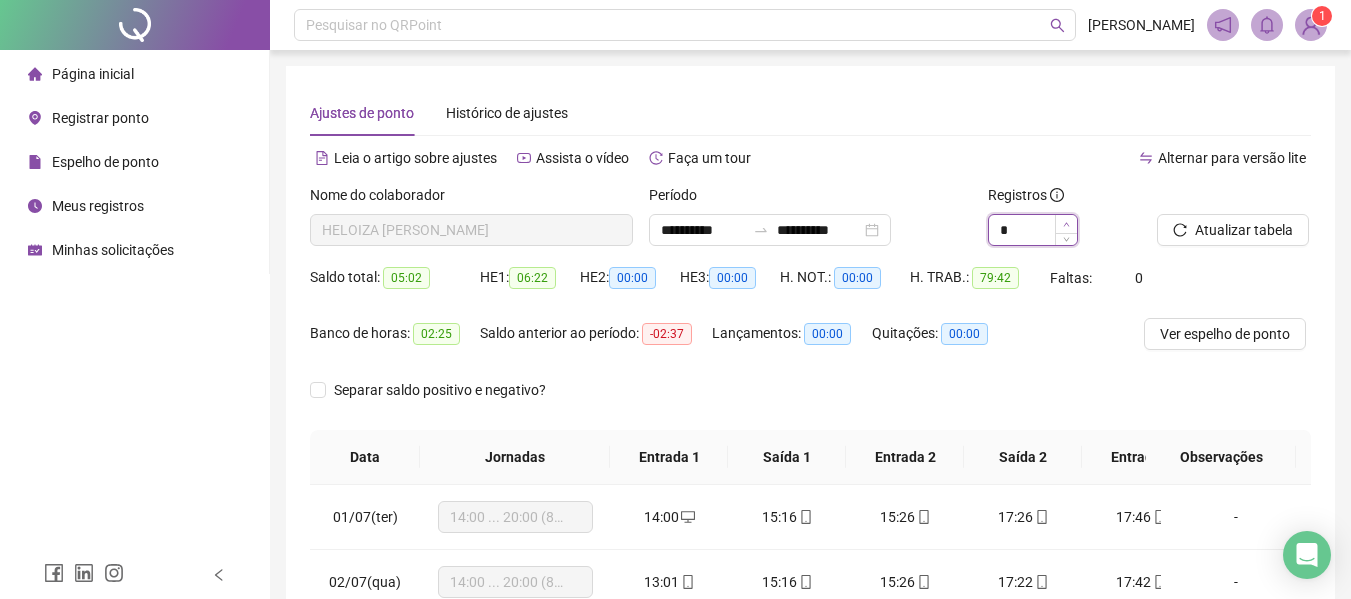 click 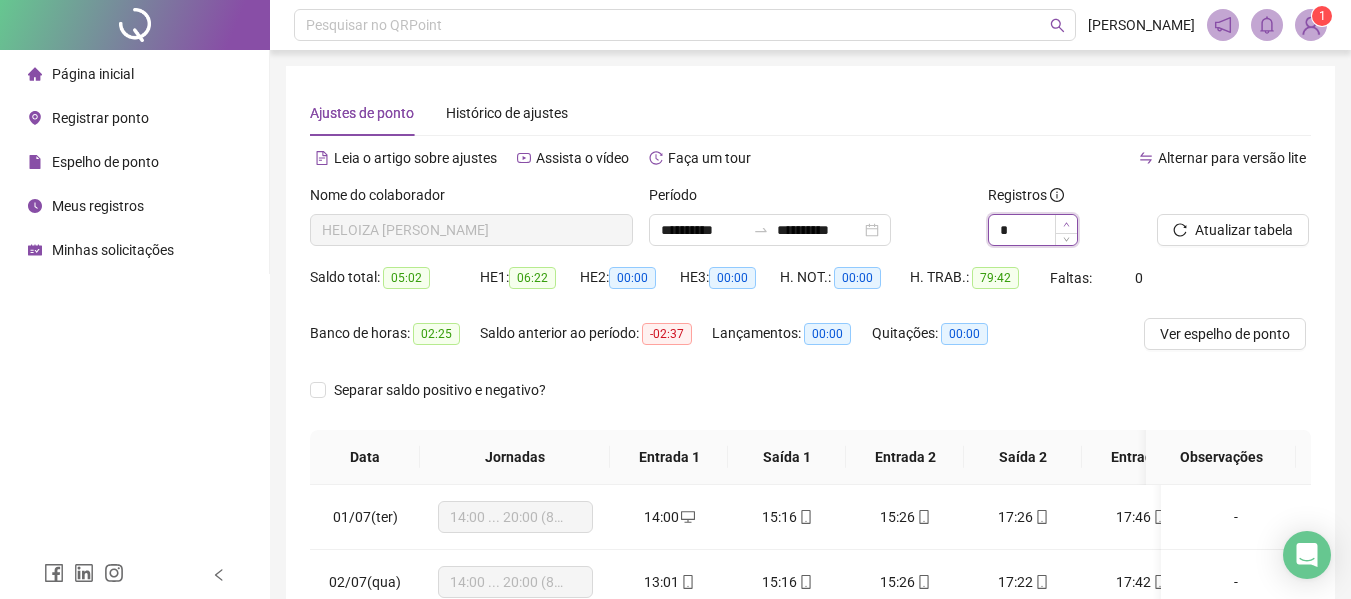 click 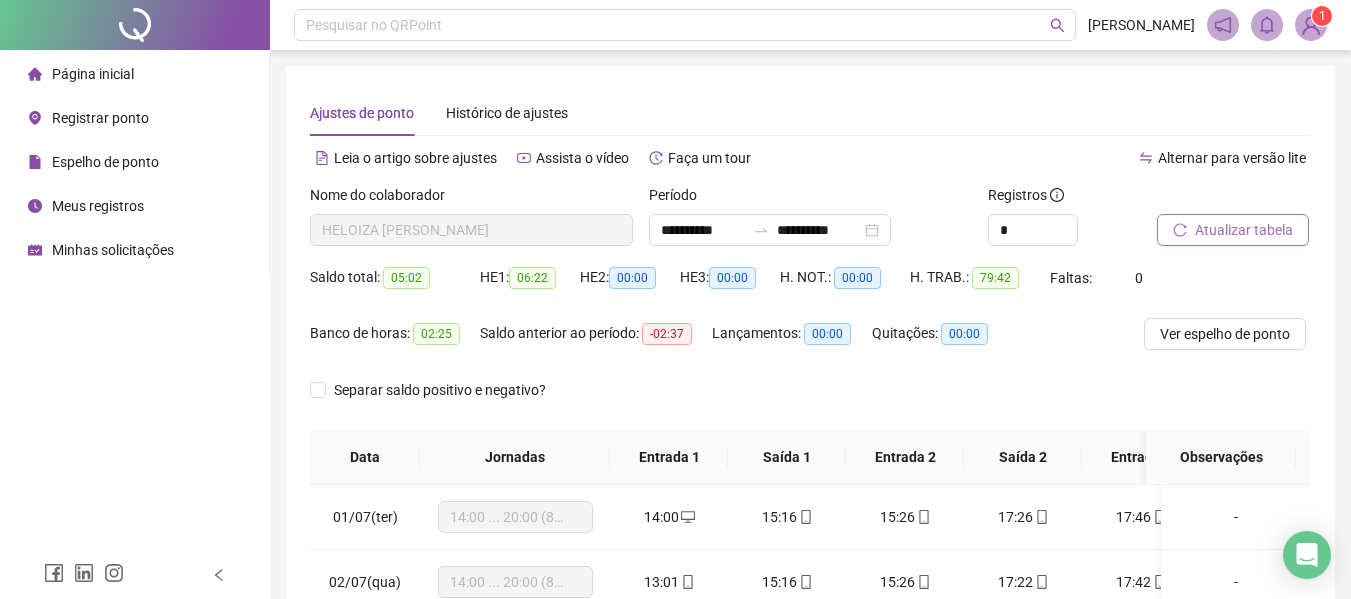 click on "Atualizar tabela" at bounding box center [1244, 230] 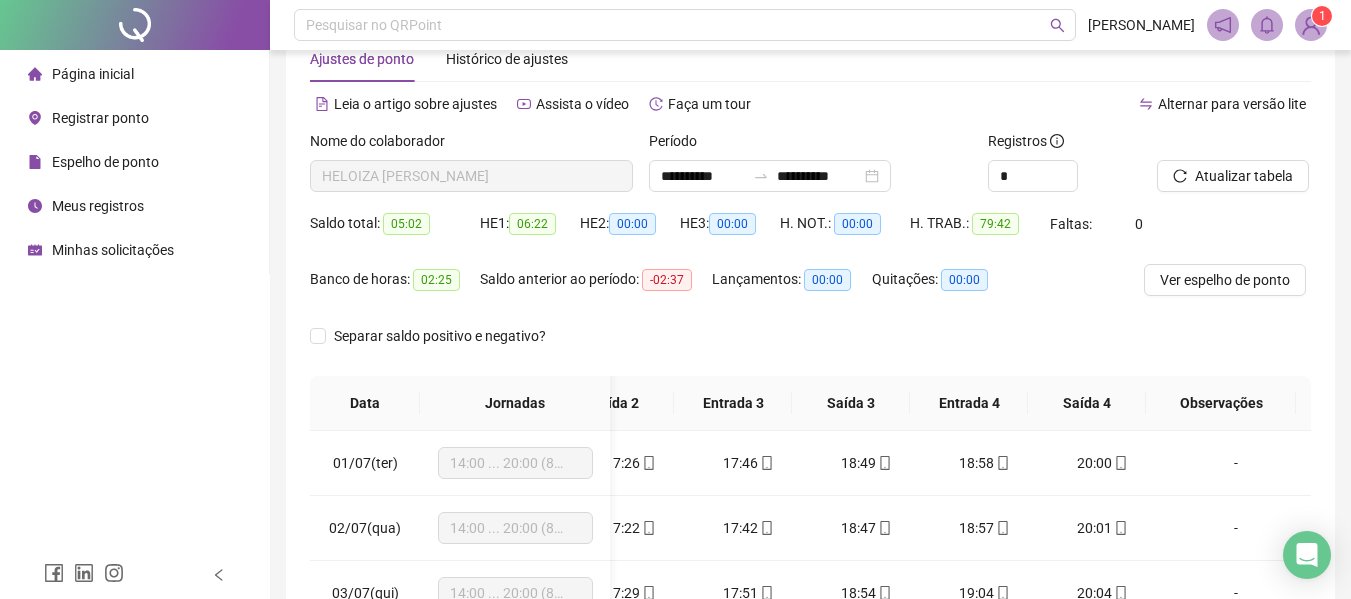 scroll, scrollTop: 23, scrollLeft: 0, axis: vertical 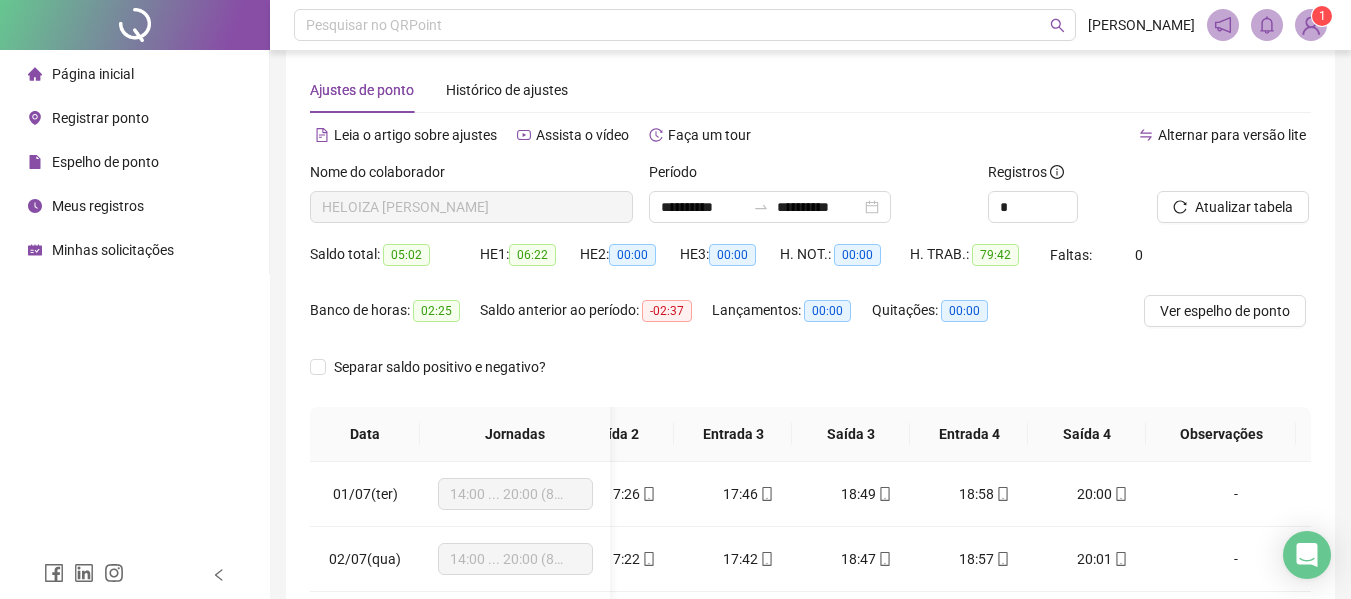 click on "05:02" at bounding box center [406, 255] 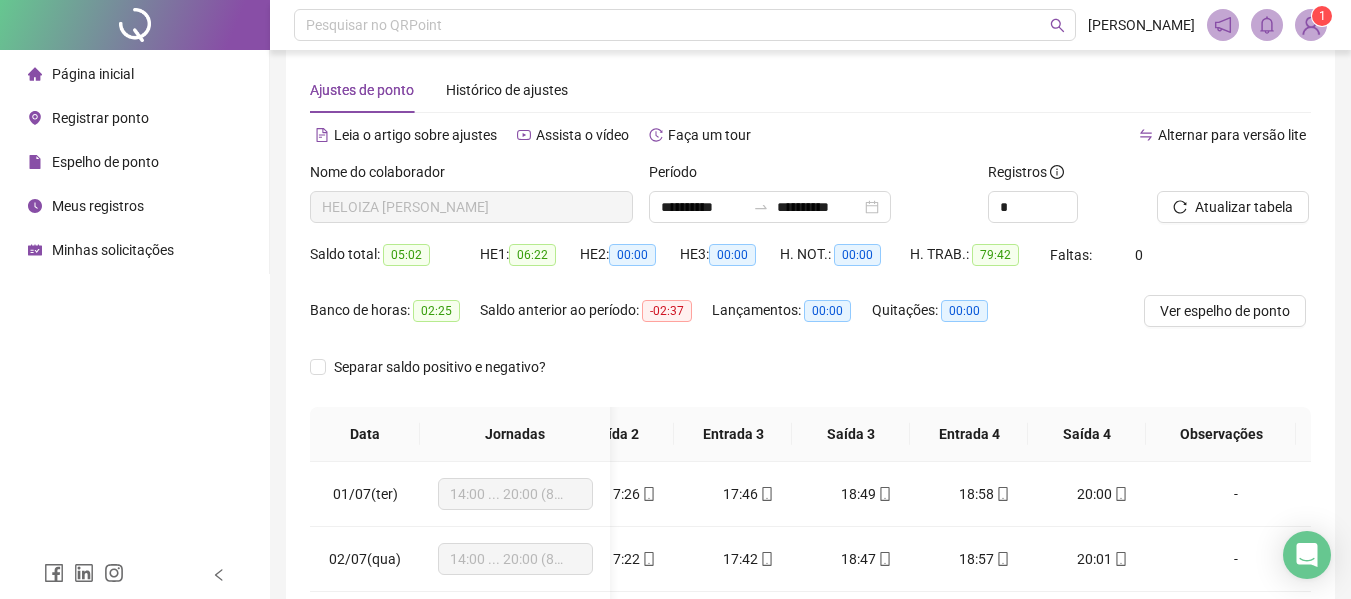 drag, startPoint x: 428, startPoint y: 253, endPoint x: 418, endPoint y: 257, distance: 10.770329 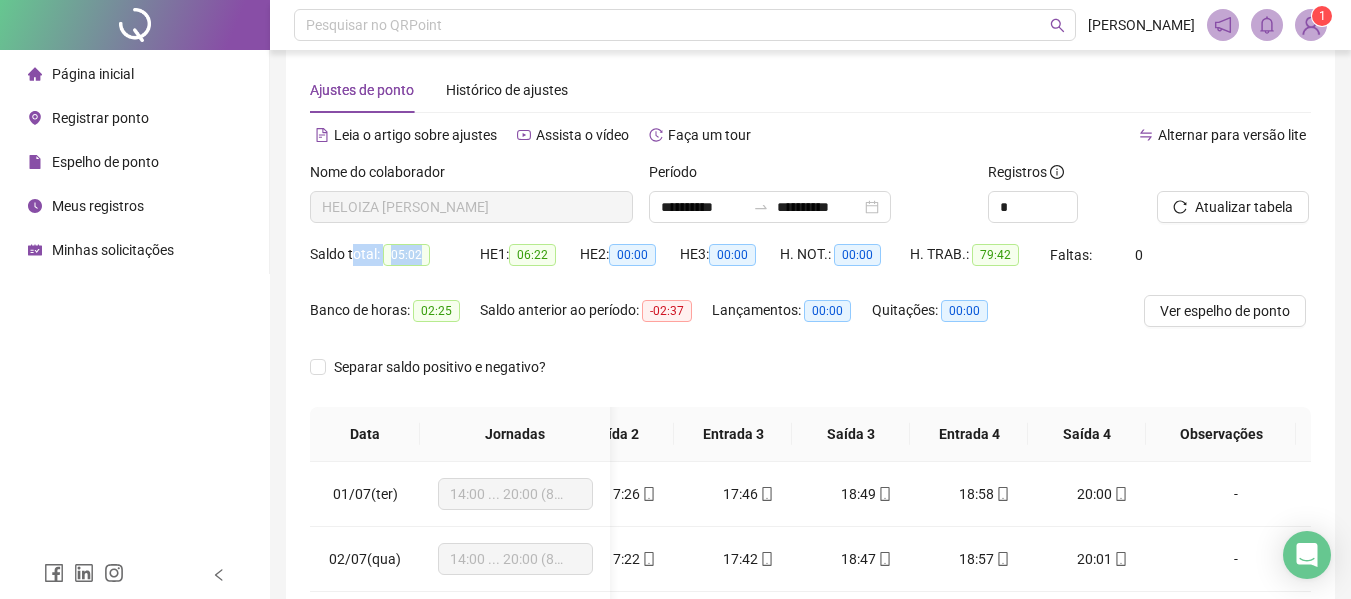 drag, startPoint x: 417, startPoint y: 257, endPoint x: 500, endPoint y: 282, distance: 86.683334 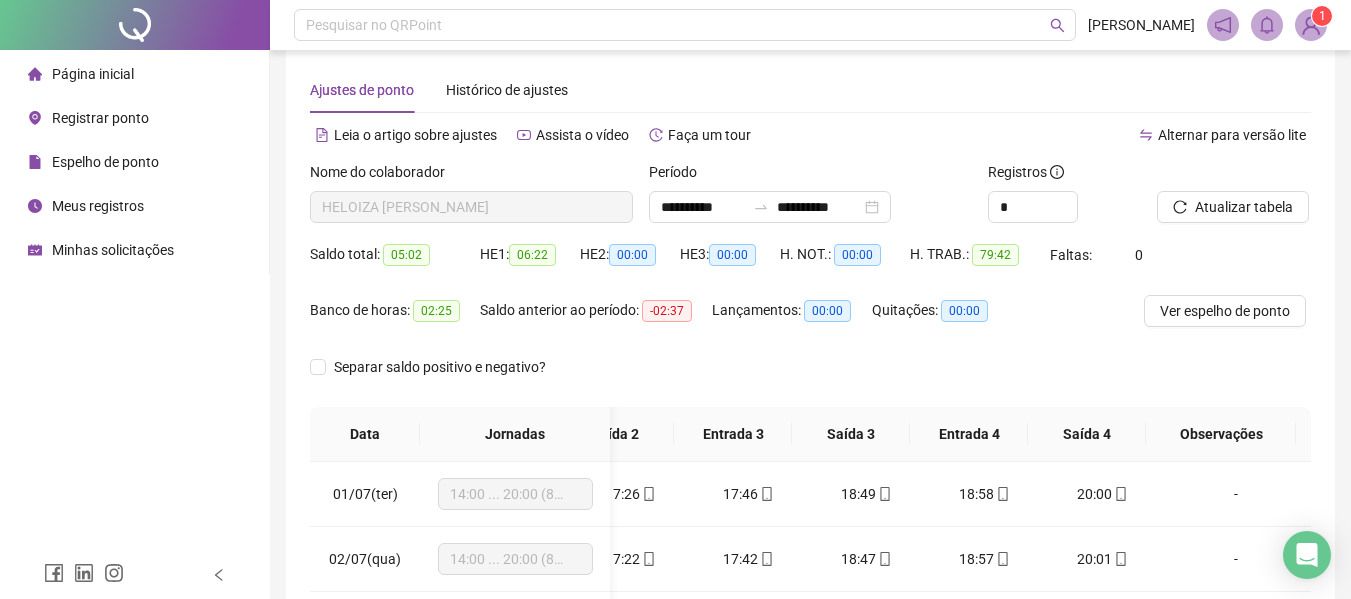 click on "HE 1:   06:22" at bounding box center (530, 267) 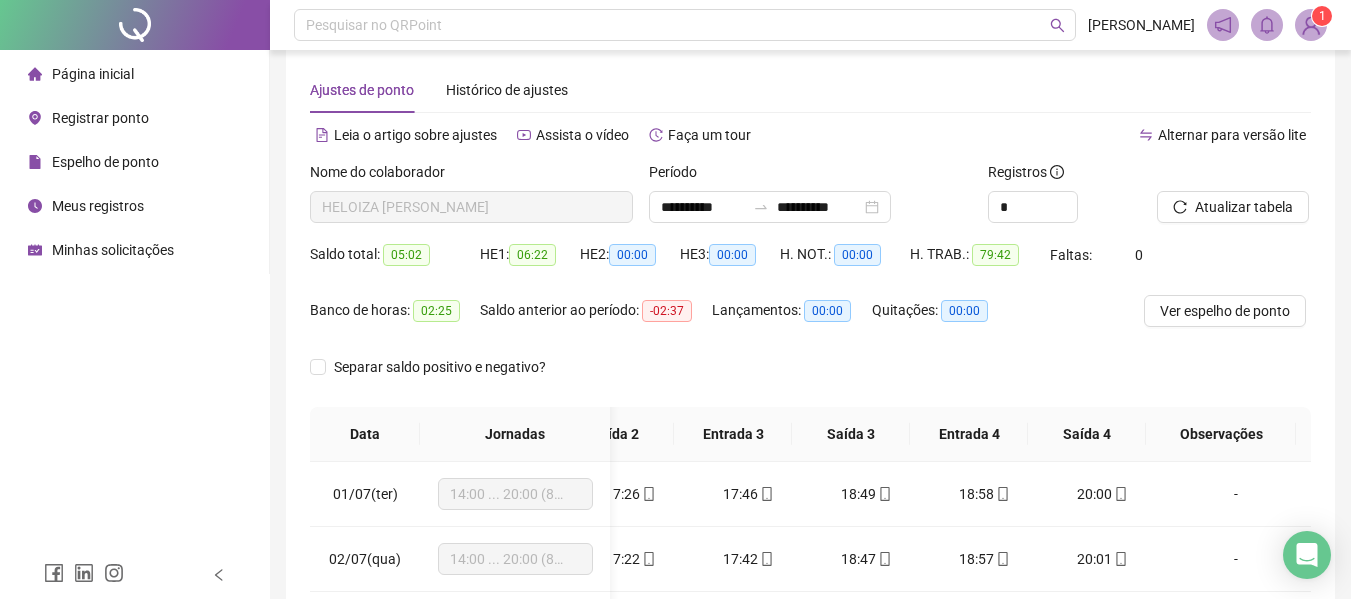 click on "Nome do colaborador [PERSON_NAME]" at bounding box center [471, 200] 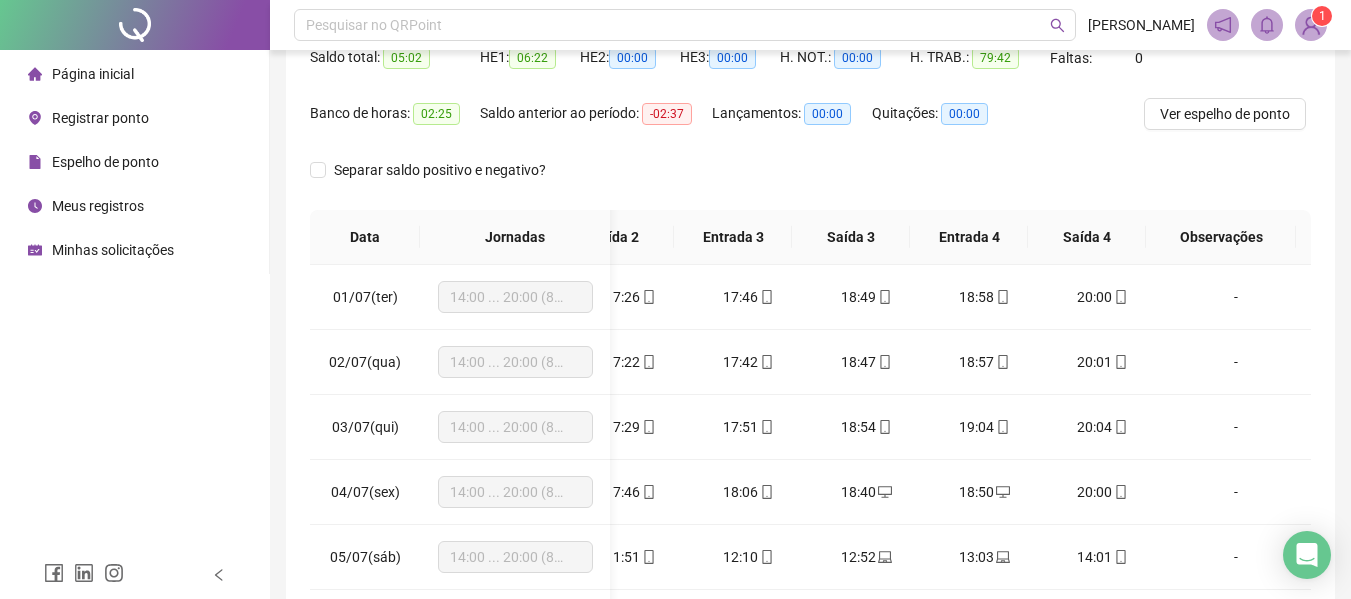 scroll, scrollTop: 423, scrollLeft: 0, axis: vertical 